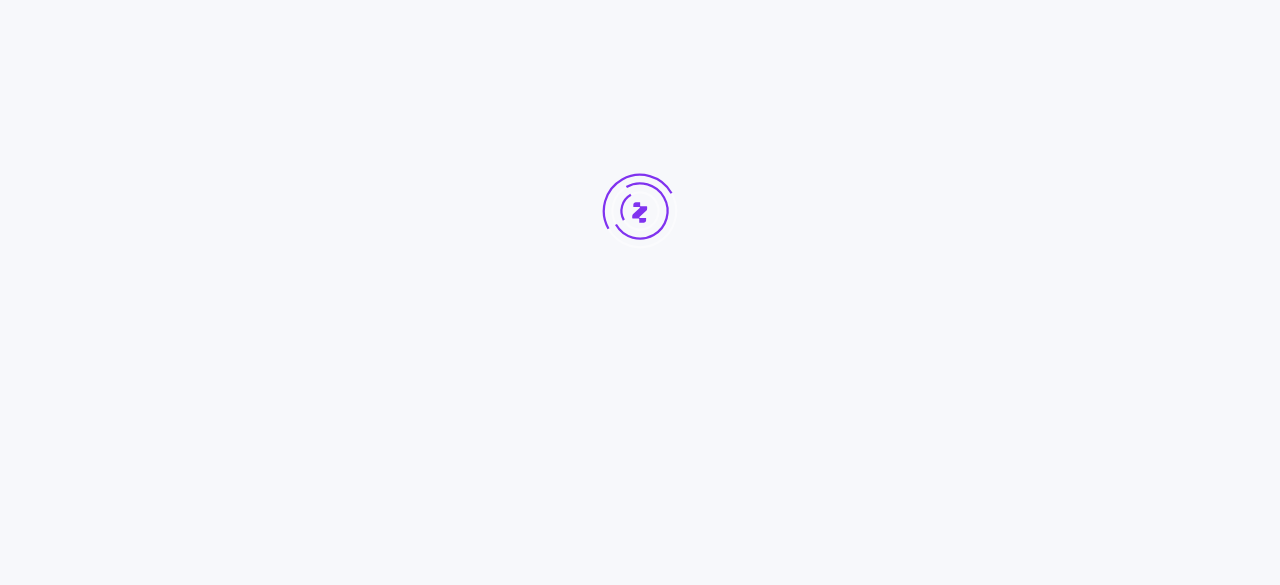scroll, scrollTop: 0, scrollLeft: 0, axis: both 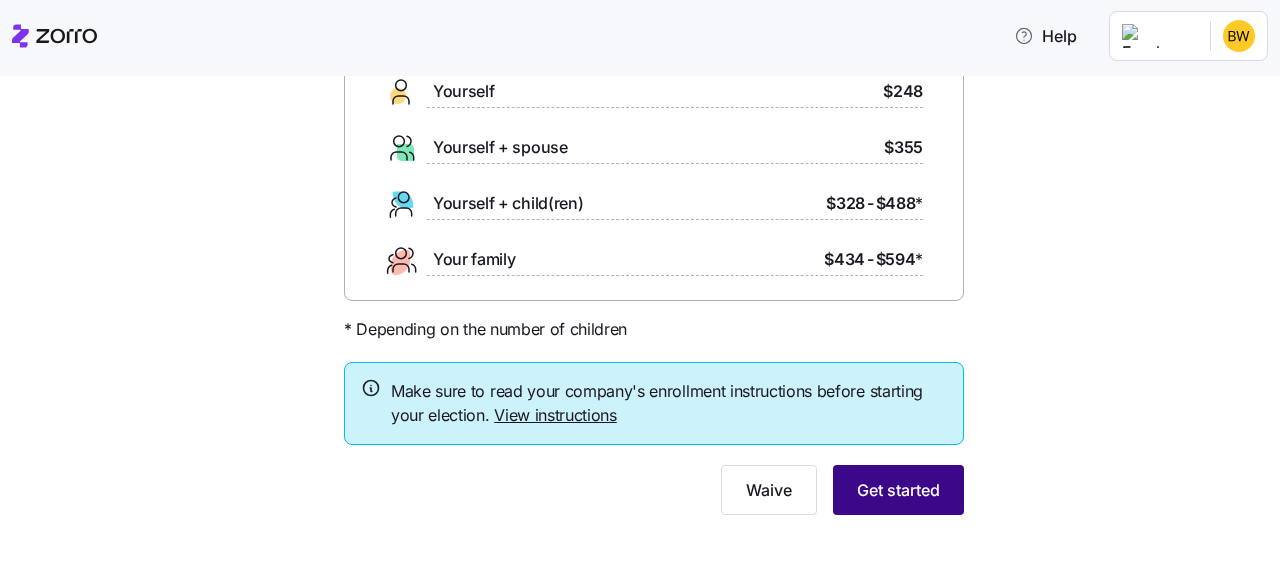 click on "Get started" at bounding box center (898, 490) 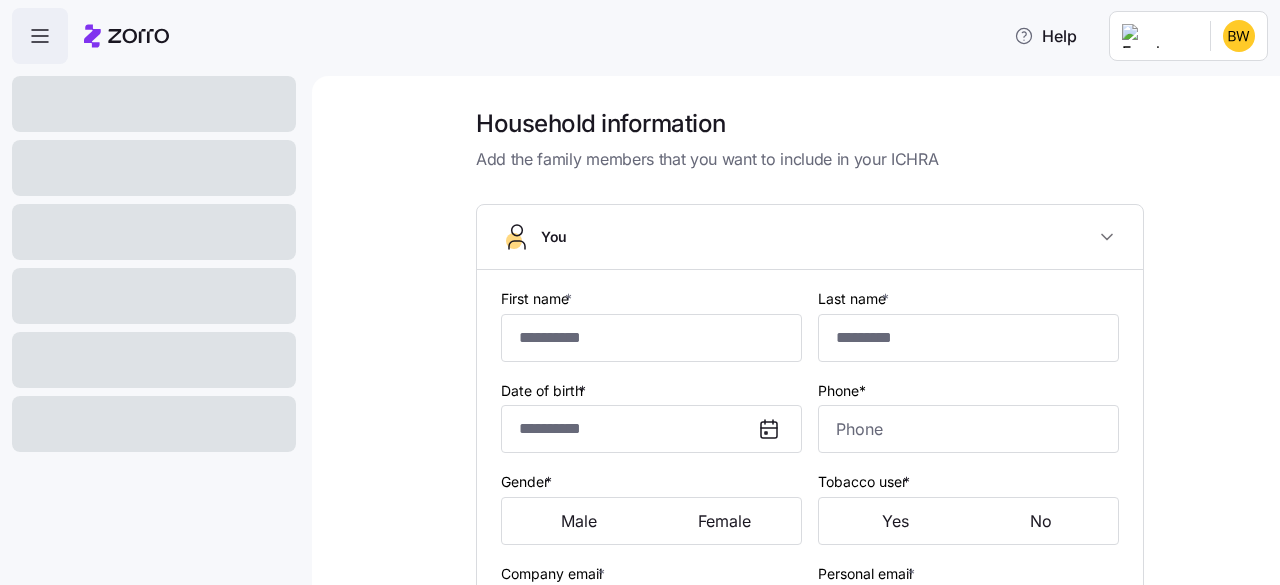 type on "*******" 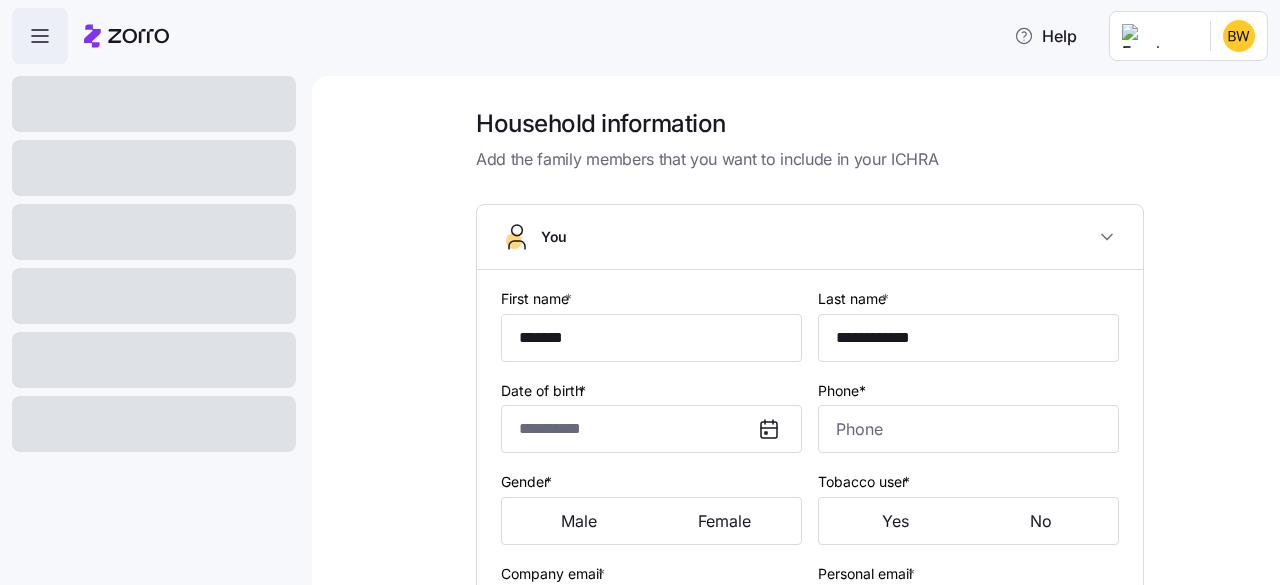 type on "[EMAIL]" 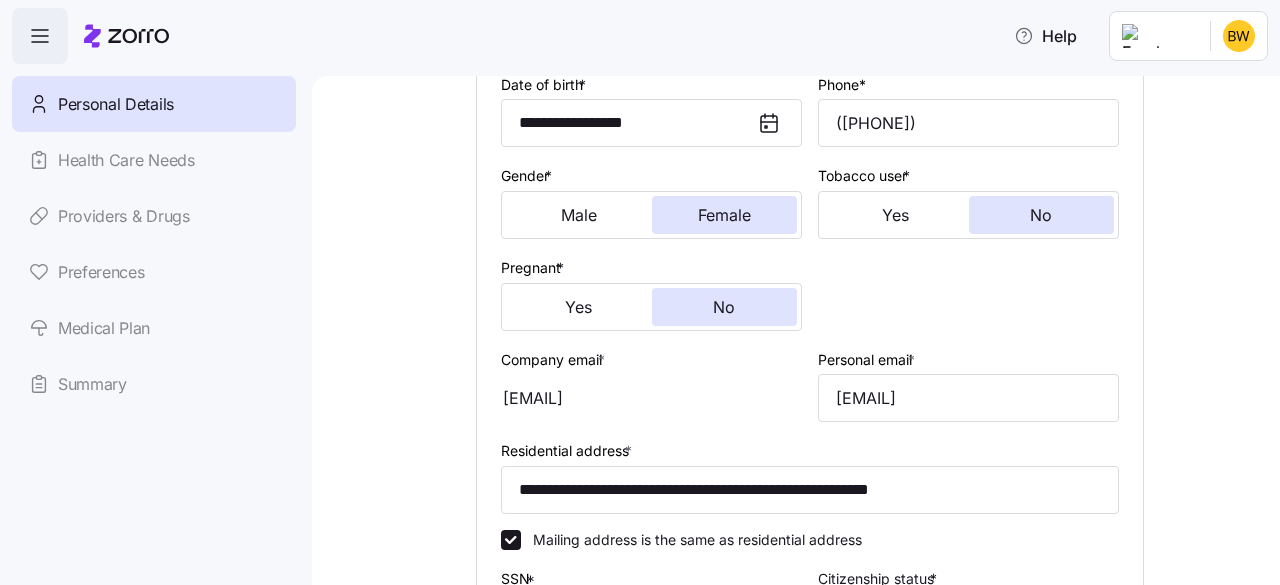 scroll, scrollTop: 307, scrollLeft: 0, axis: vertical 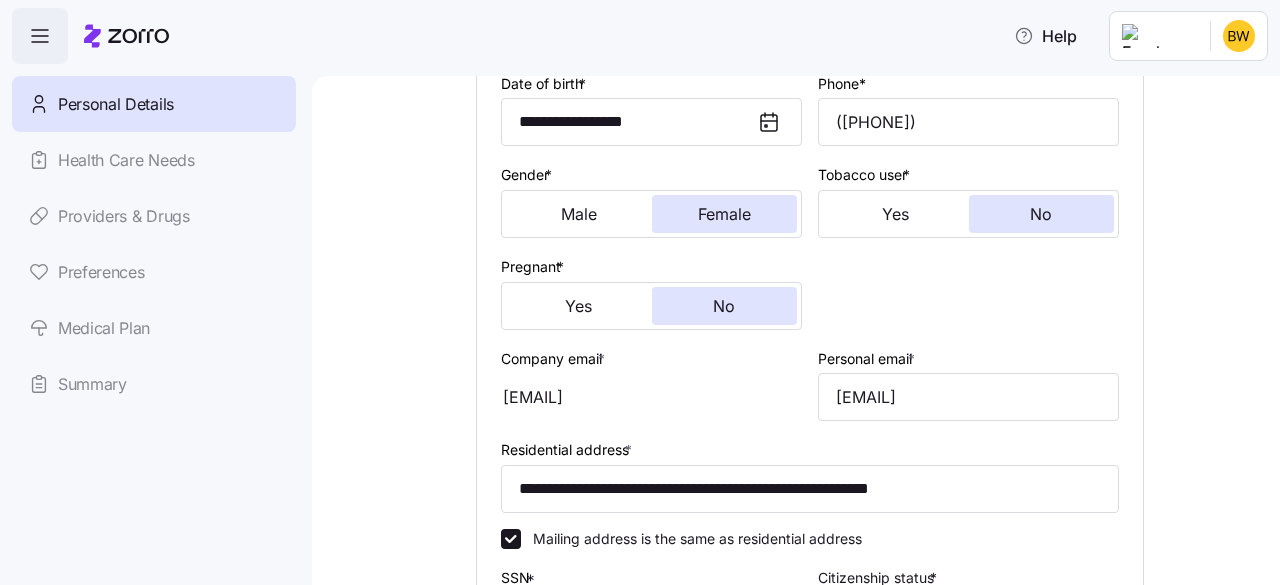 click on "Company email  * [EMAIL]" at bounding box center (651, 384) 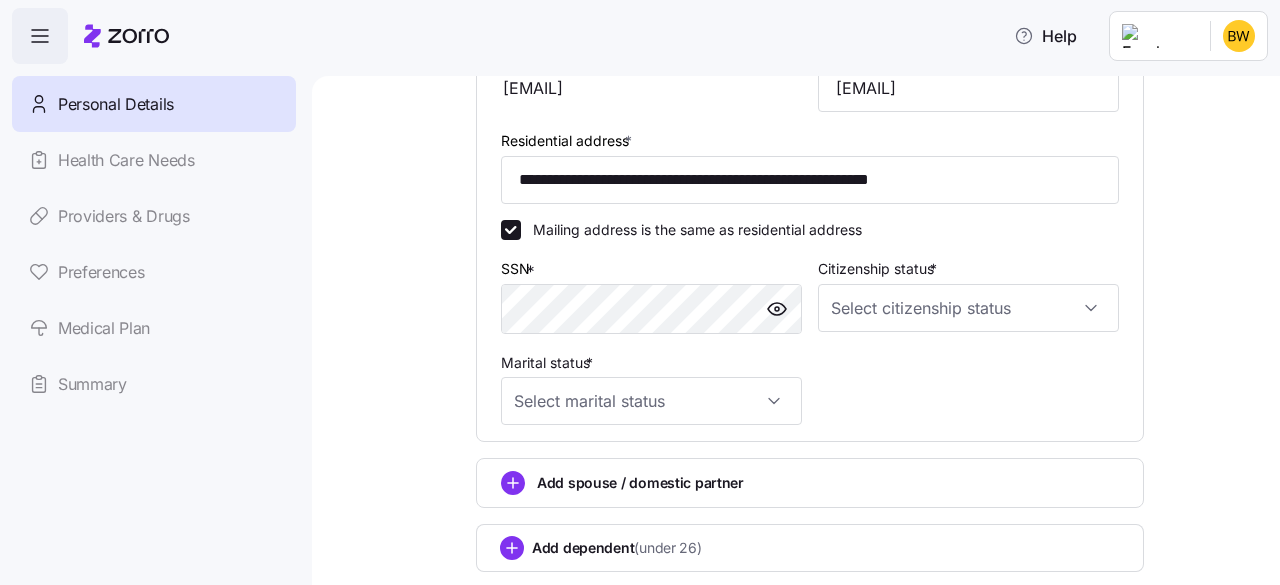 scroll, scrollTop: 622, scrollLeft: 0, axis: vertical 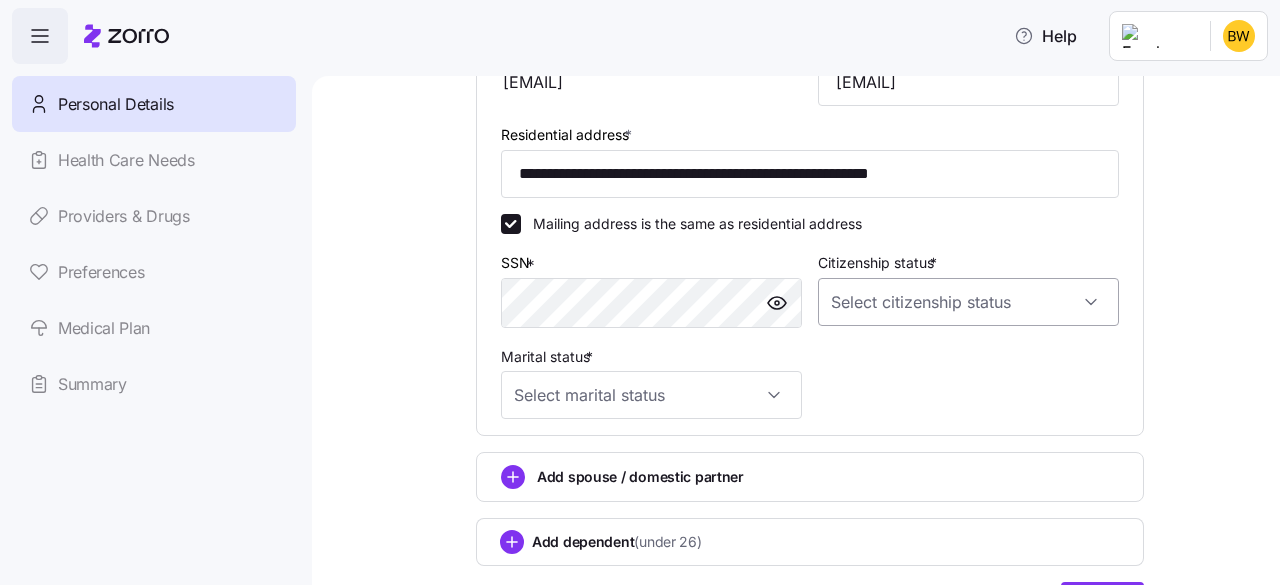 click on "Citizenship status  *" at bounding box center (968, 302) 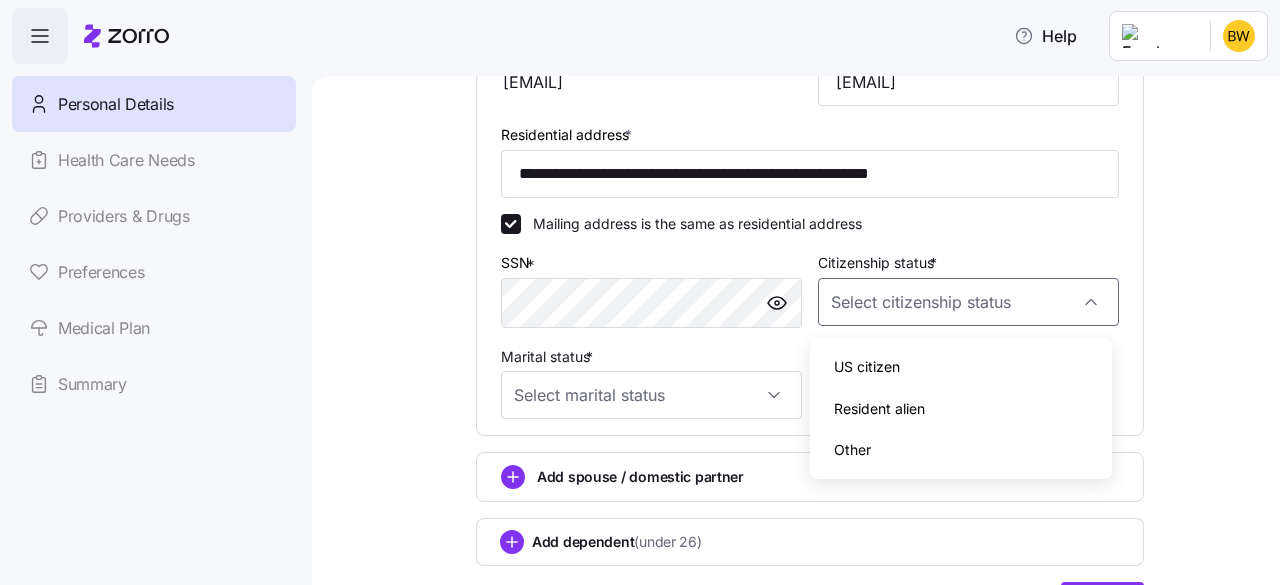 click on "US citizen" at bounding box center [960, 367] 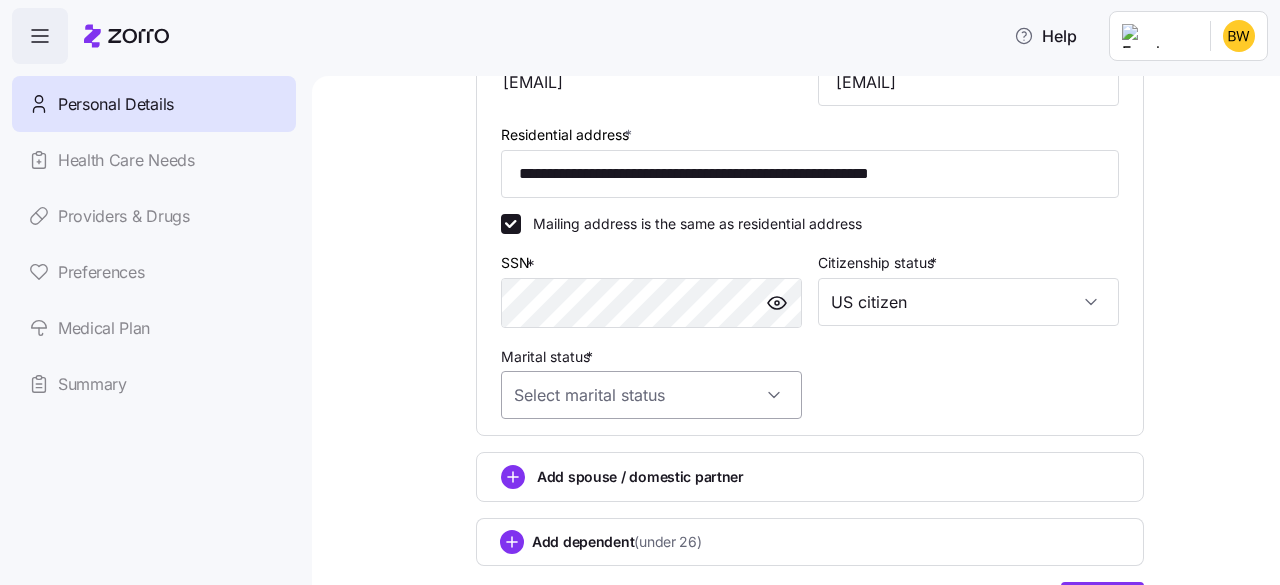 click on "Marital status  *" at bounding box center [651, 395] 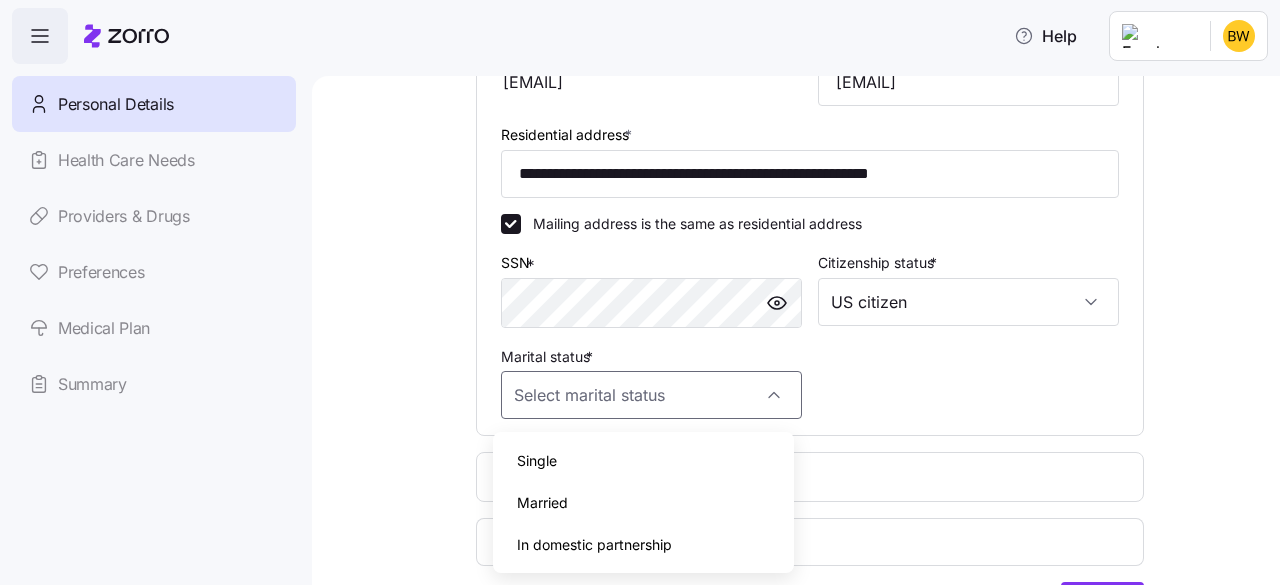 click on "Single" at bounding box center [643, 461] 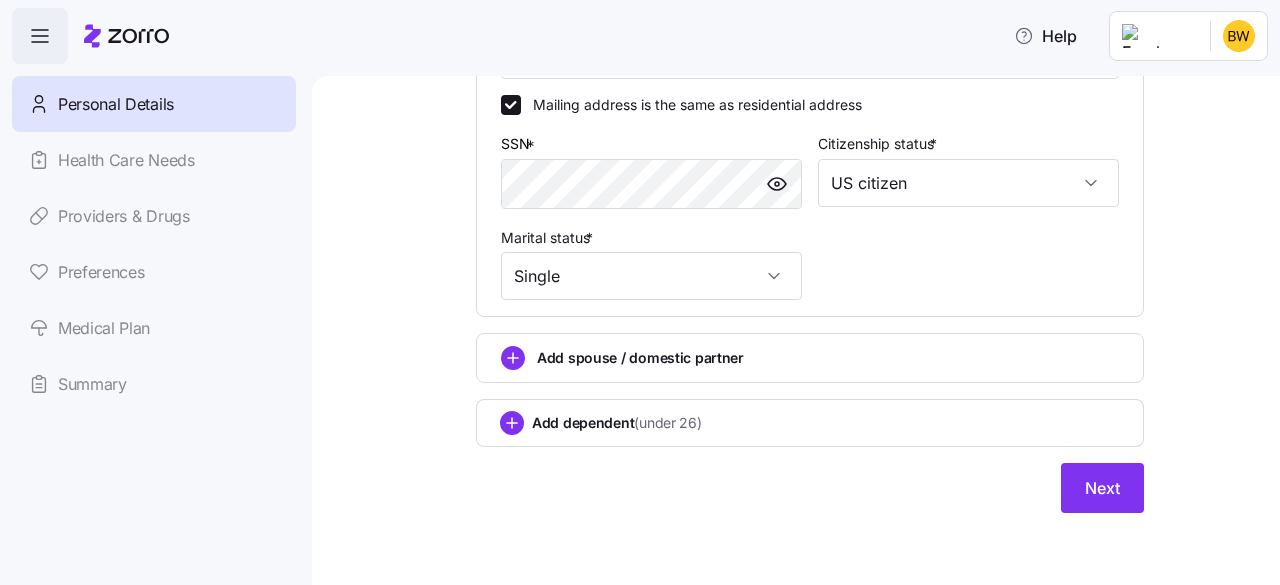 scroll, scrollTop: 744, scrollLeft: 0, axis: vertical 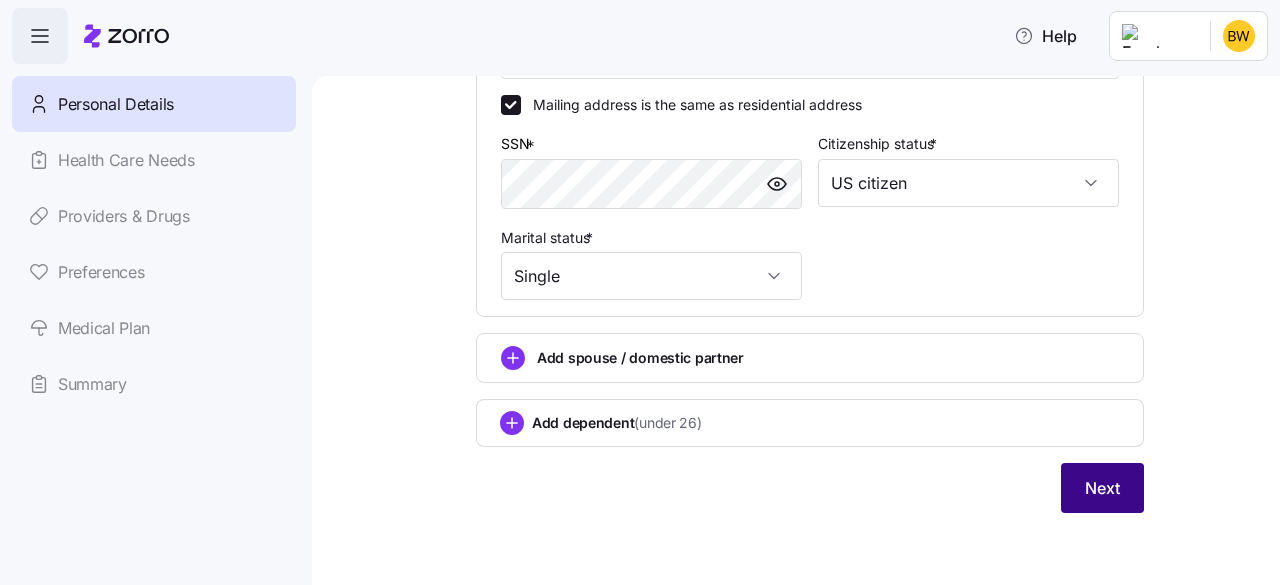 click on "Next" at bounding box center (1102, 488) 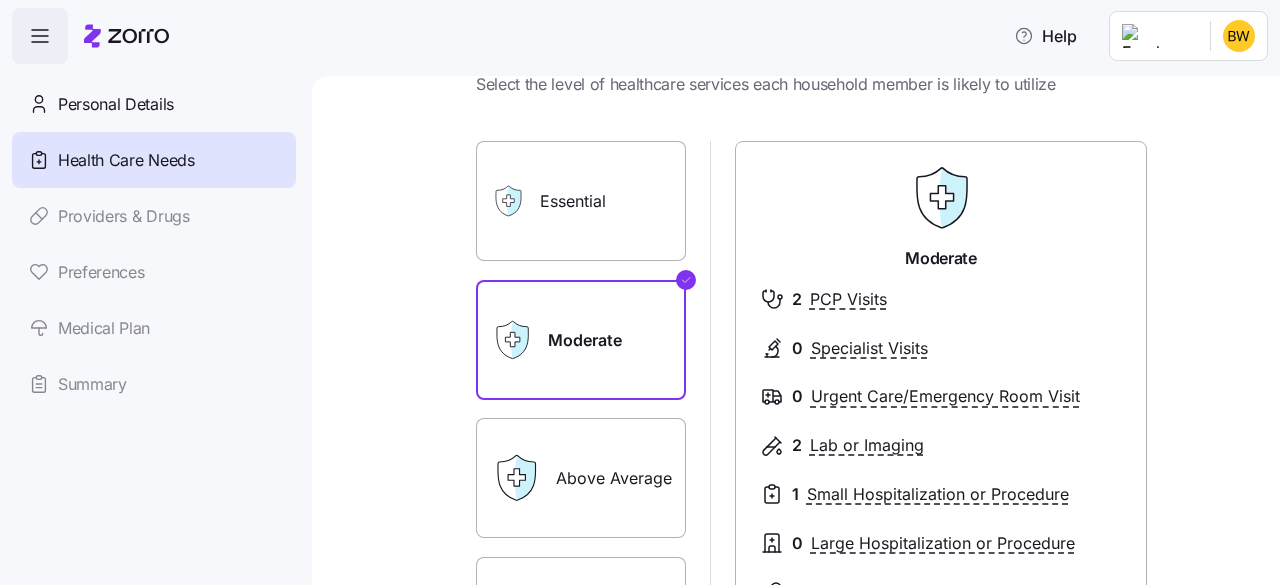 scroll, scrollTop: 84, scrollLeft: 0, axis: vertical 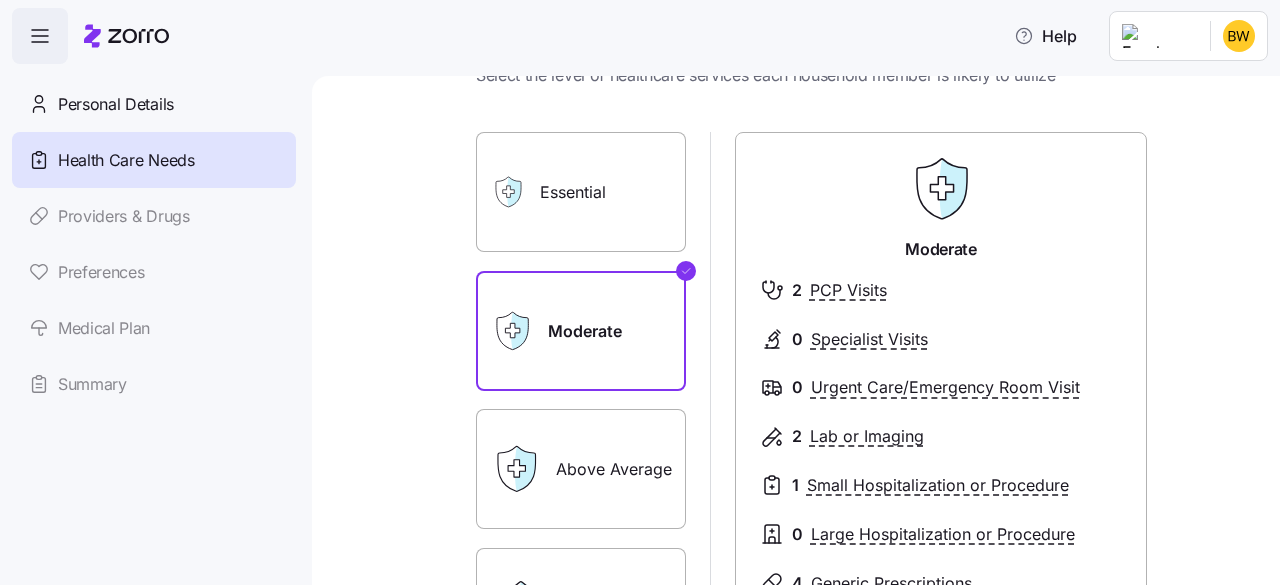click on "Essential" at bounding box center (581, 192) 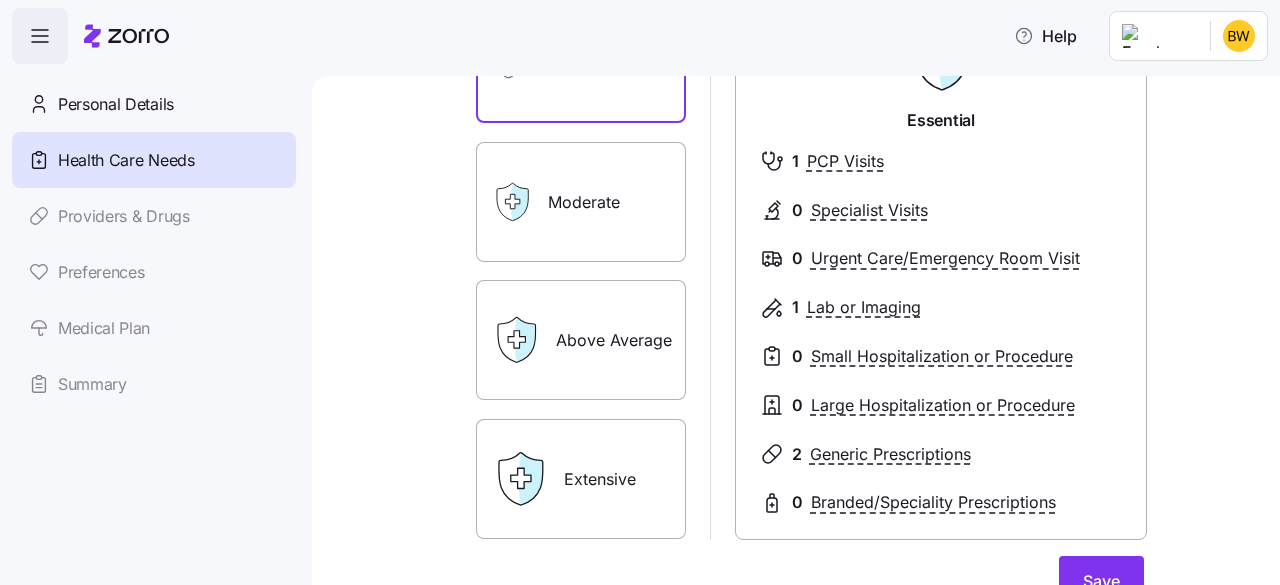scroll, scrollTop: 214, scrollLeft: 0, axis: vertical 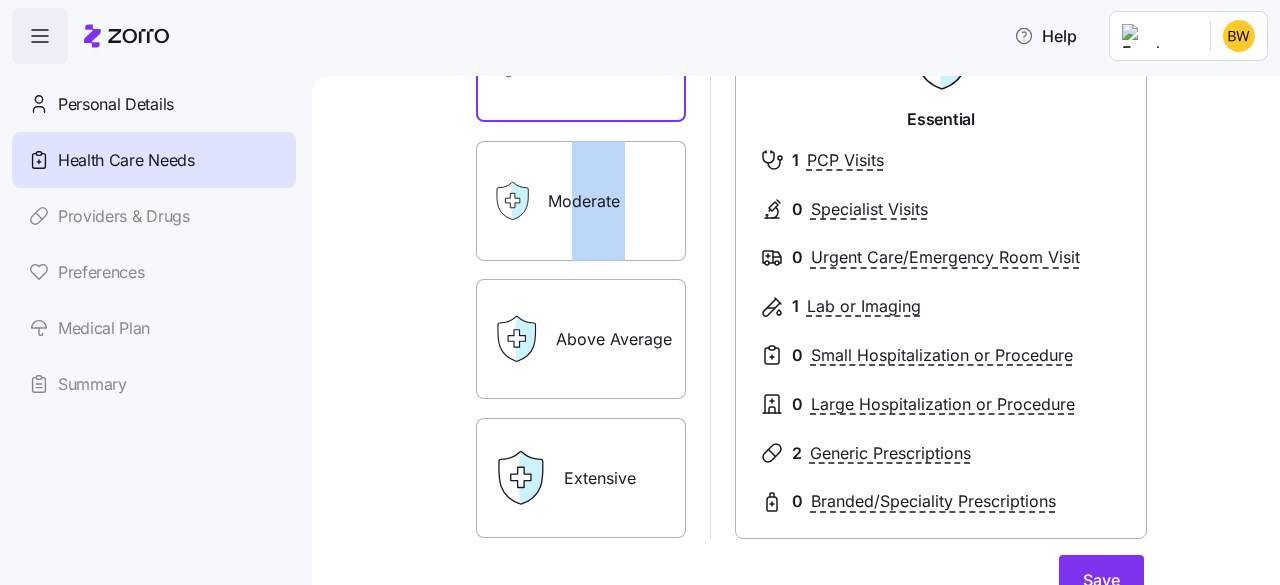 drag, startPoint x: 689, startPoint y: 309, endPoint x: 568, endPoint y: 219, distance: 150.8012 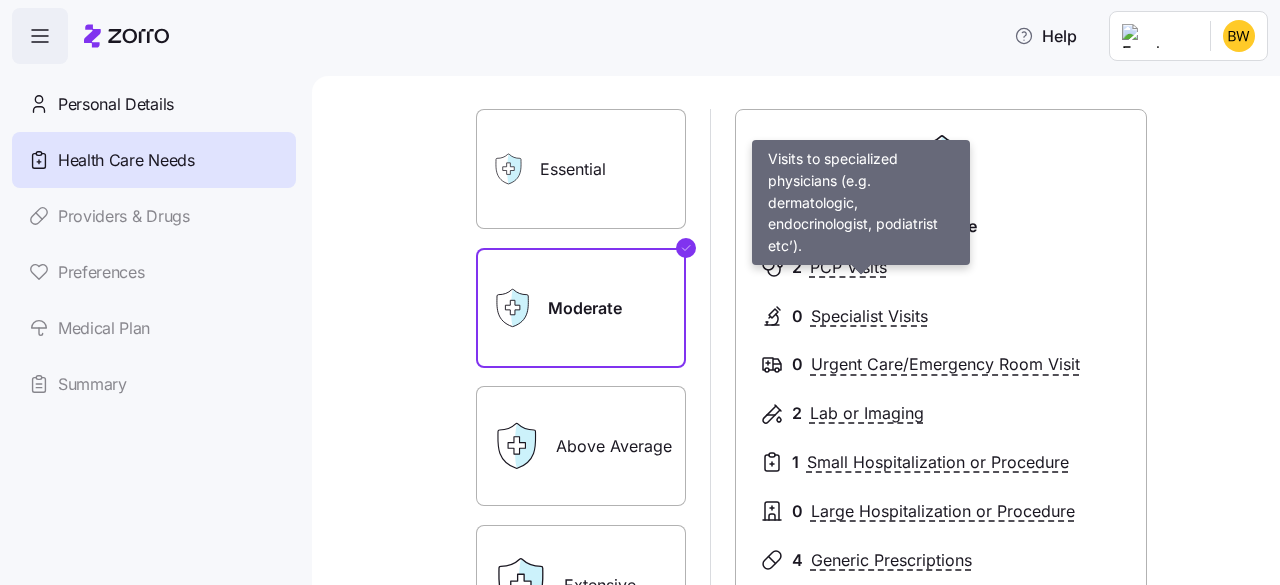 scroll, scrollTop: 157, scrollLeft: 0, axis: vertical 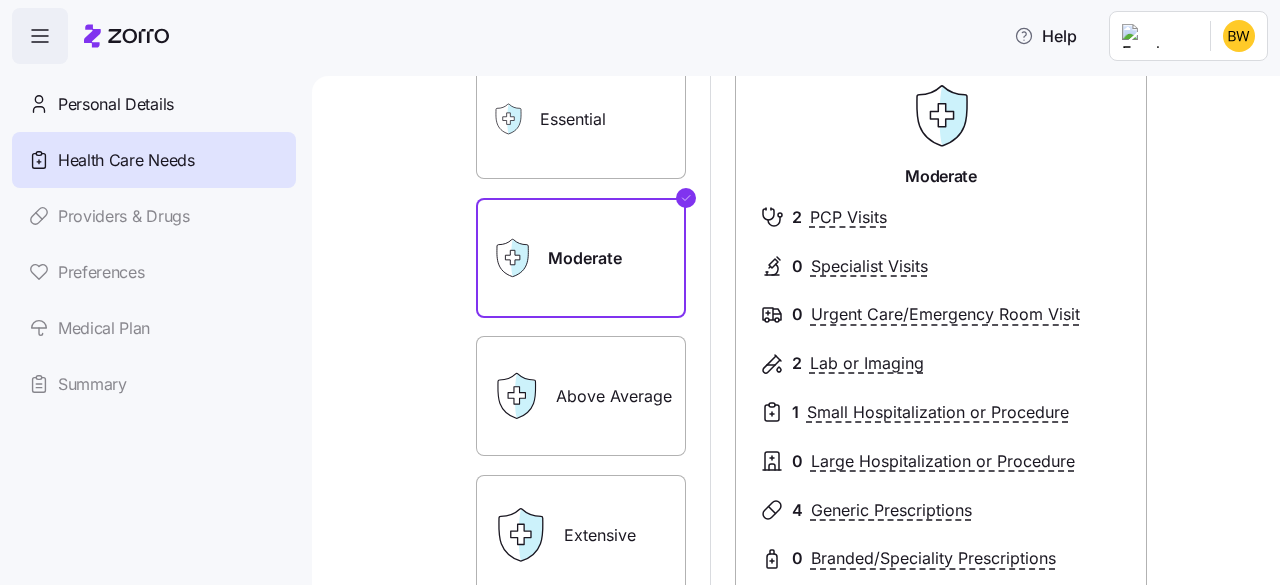 click on "Above Average" at bounding box center [581, 396] 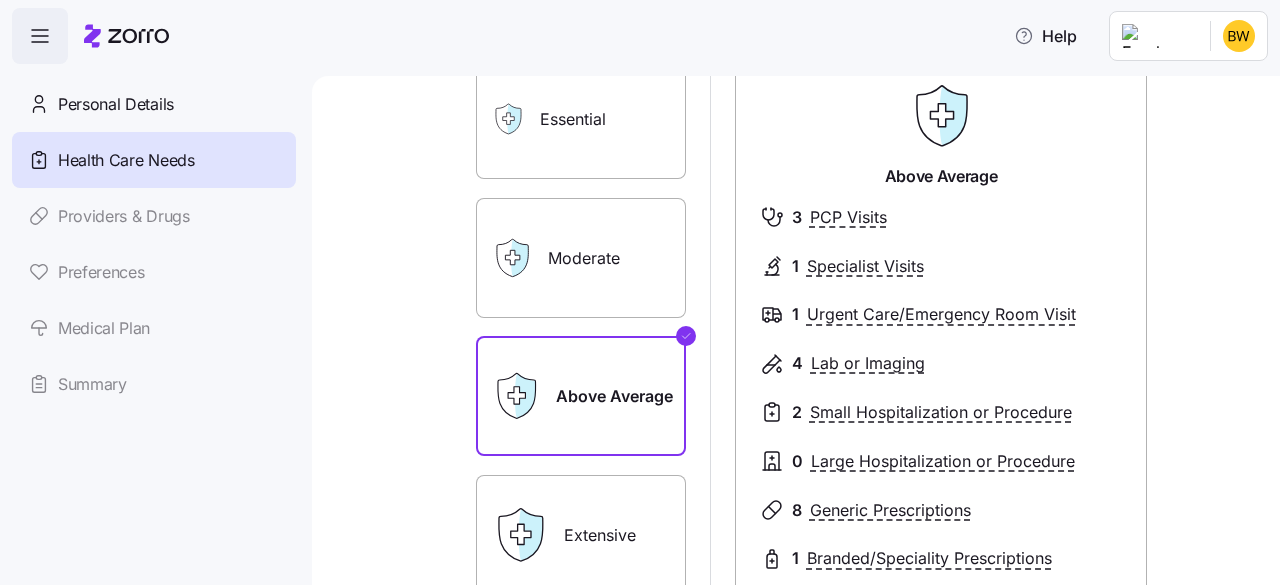 click on "Essential" at bounding box center [581, 119] 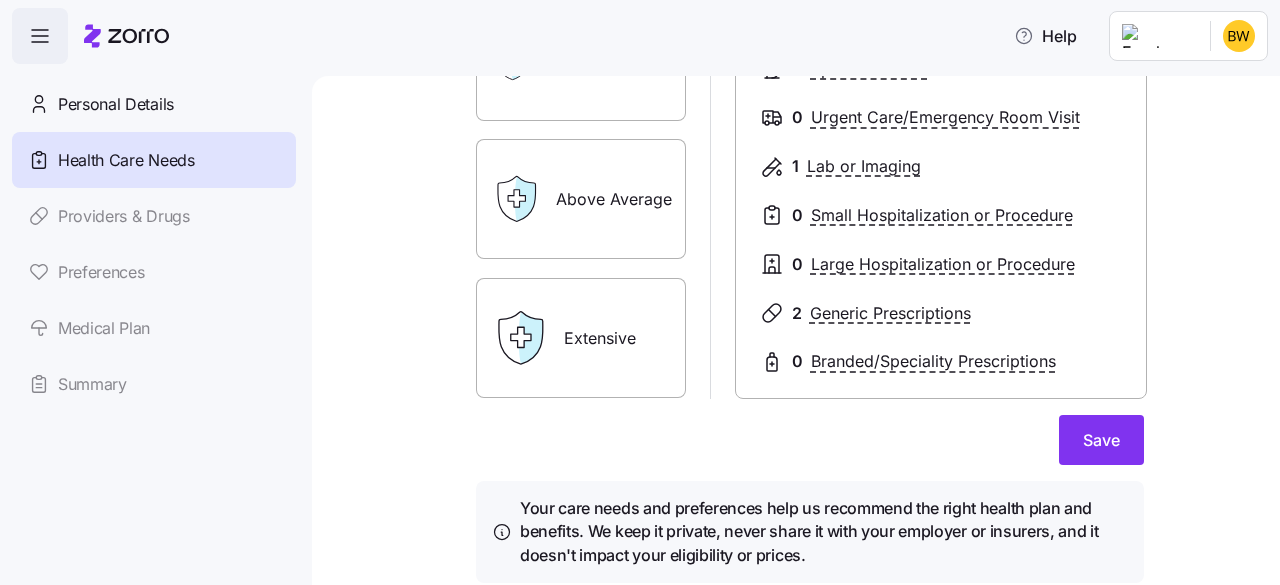 scroll, scrollTop: 355, scrollLeft: 0, axis: vertical 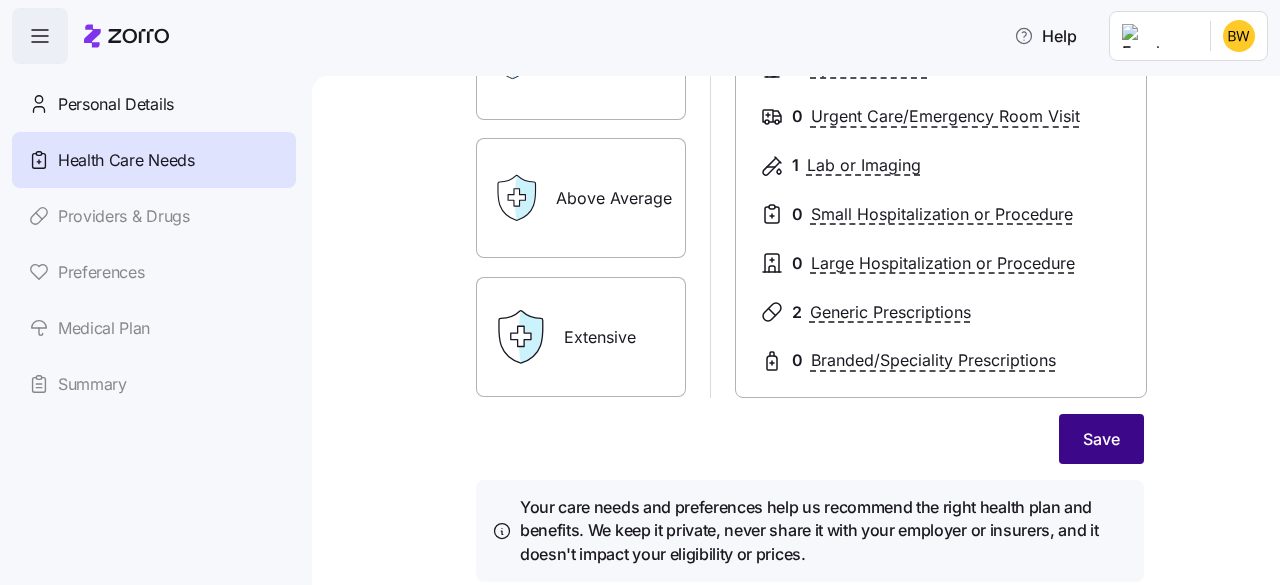 click on "Save" at bounding box center [1101, 439] 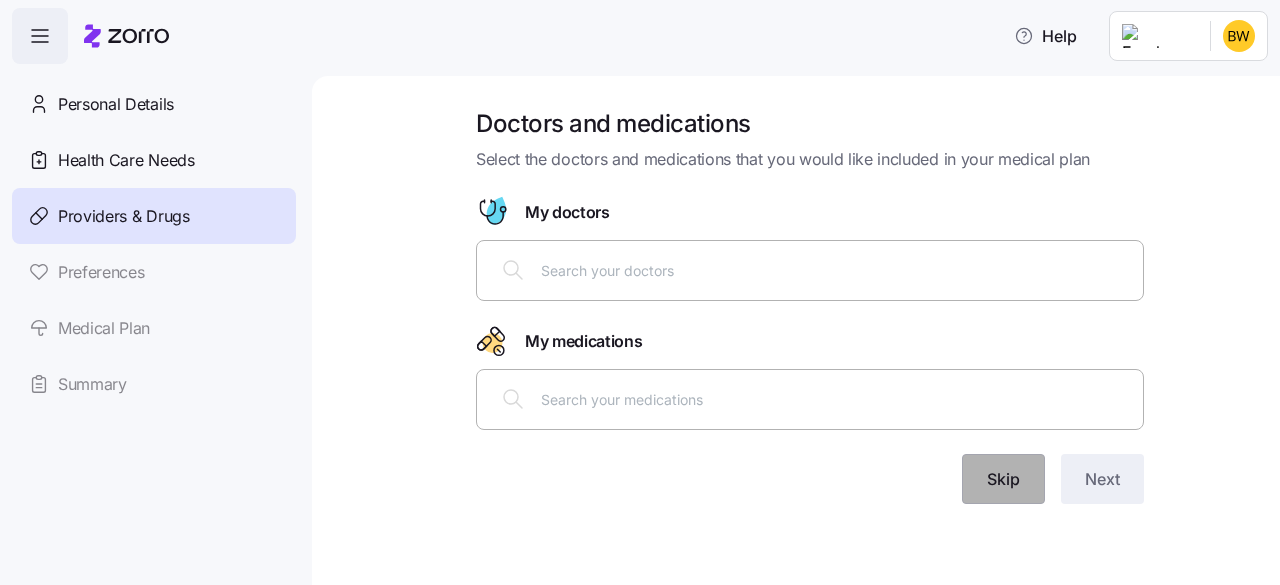 click on "Skip" at bounding box center [1003, 479] 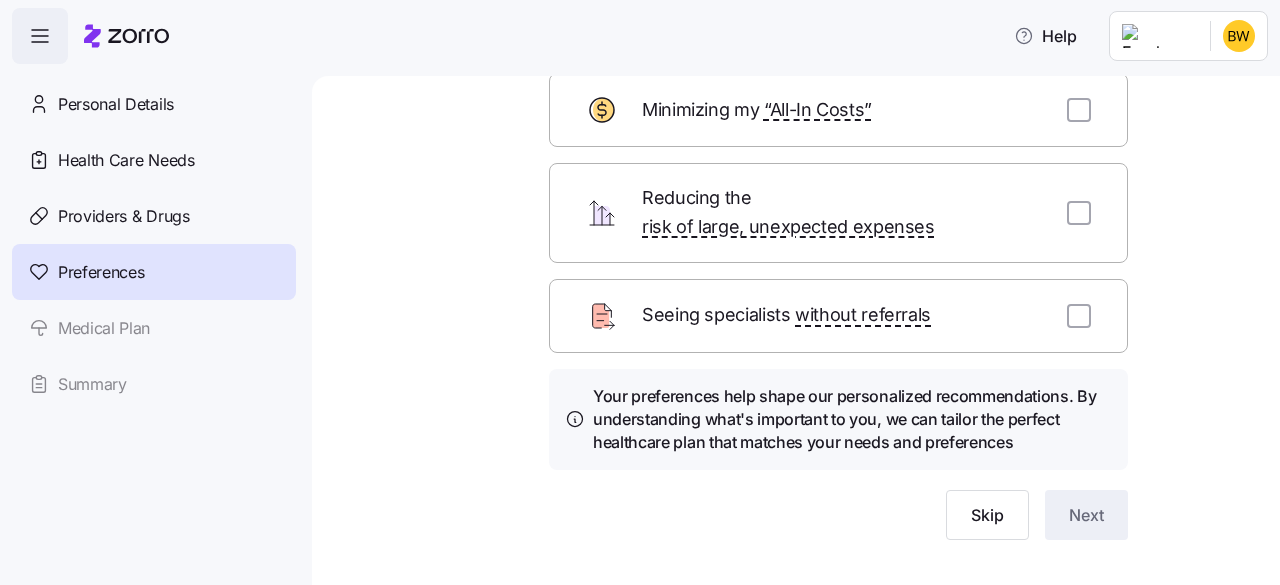 scroll, scrollTop: 146, scrollLeft: 0, axis: vertical 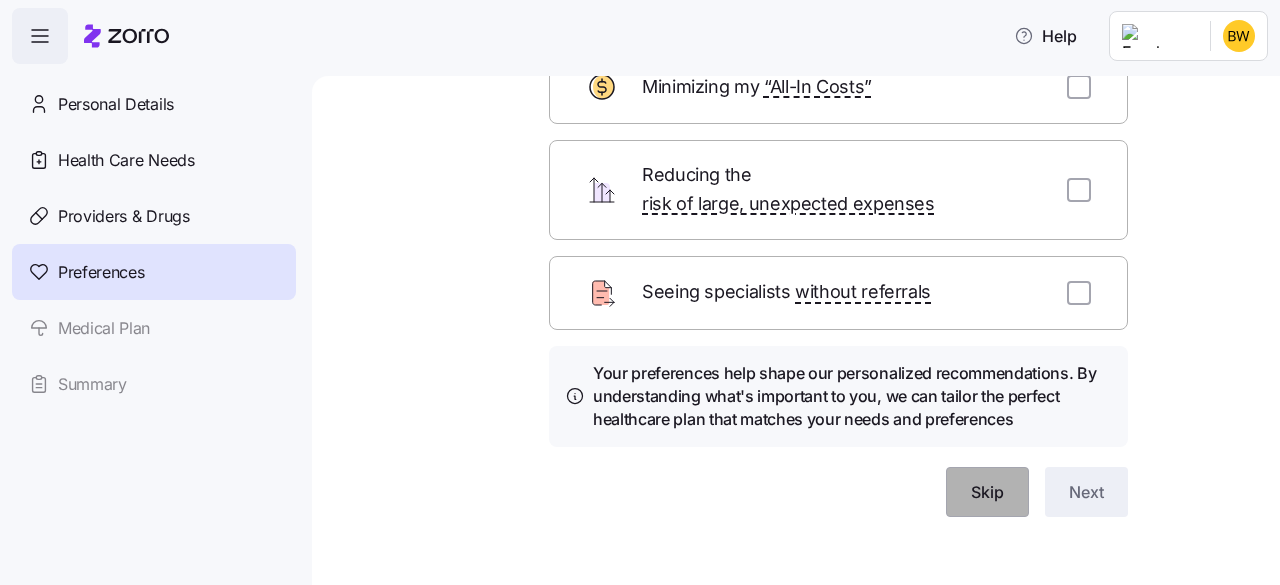 click on "Skip" at bounding box center (987, 492) 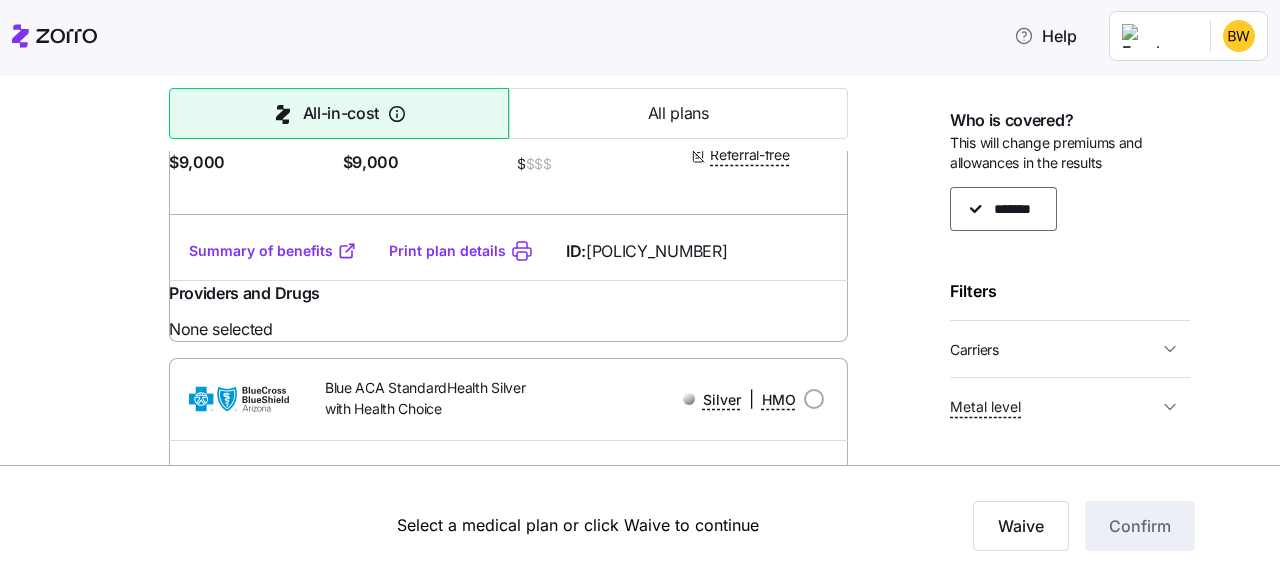 scroll, scrollTop: 5661, scrollLeft: 0, axis: vertical 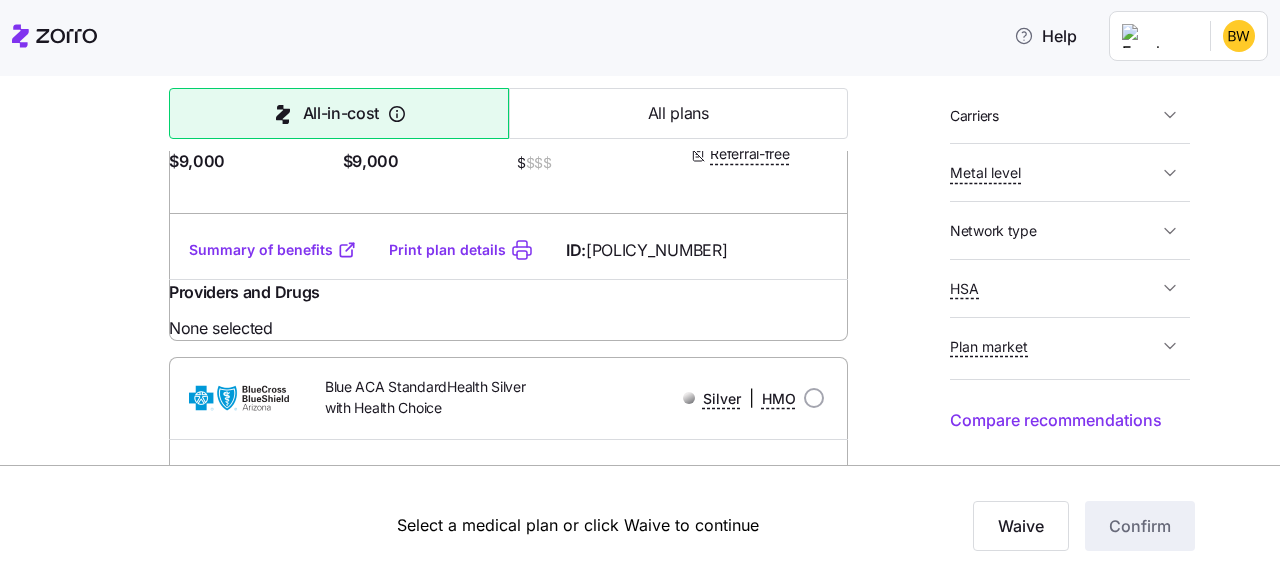 click on "HSA" at bounding box center (1054, 288) 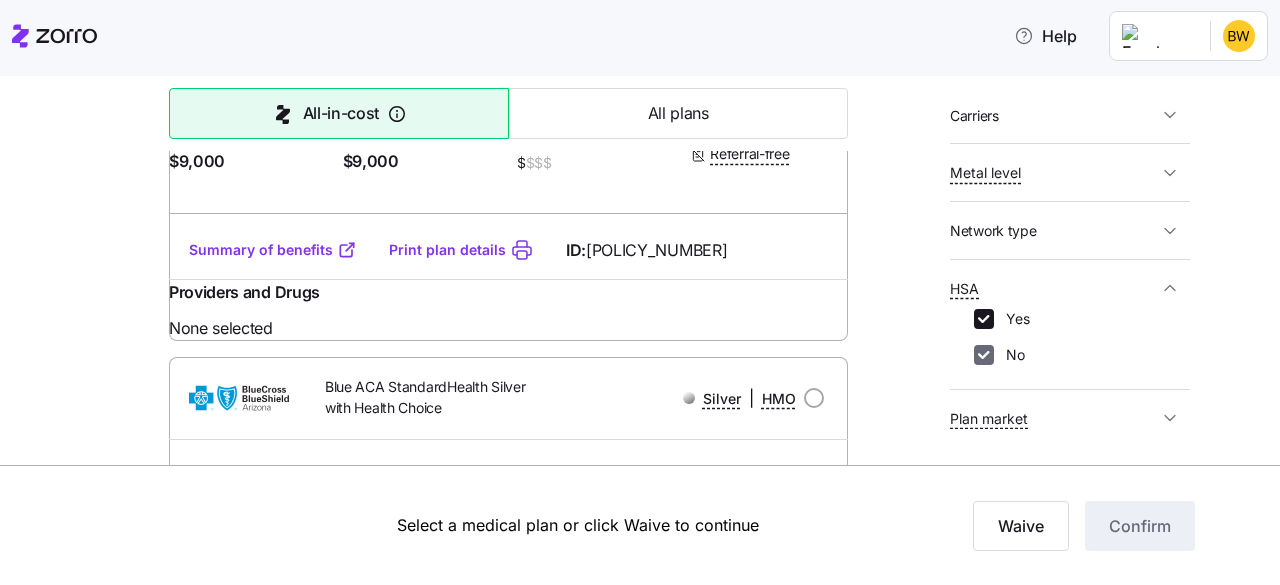 click on "No" at bounding box center [984, 355] 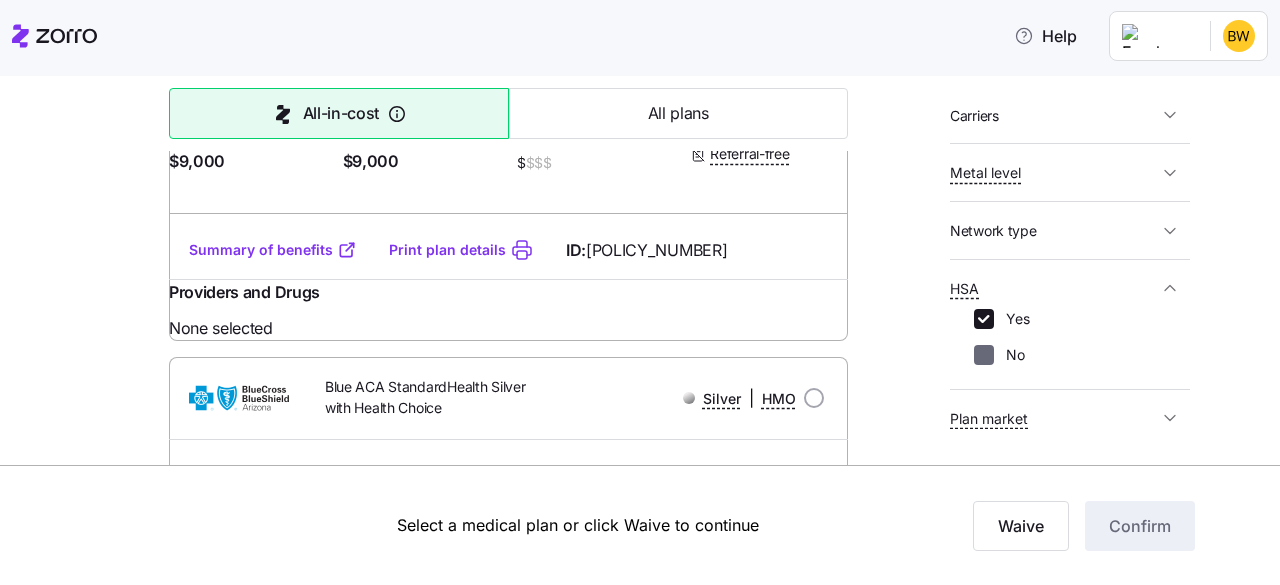 checkbox on "false" 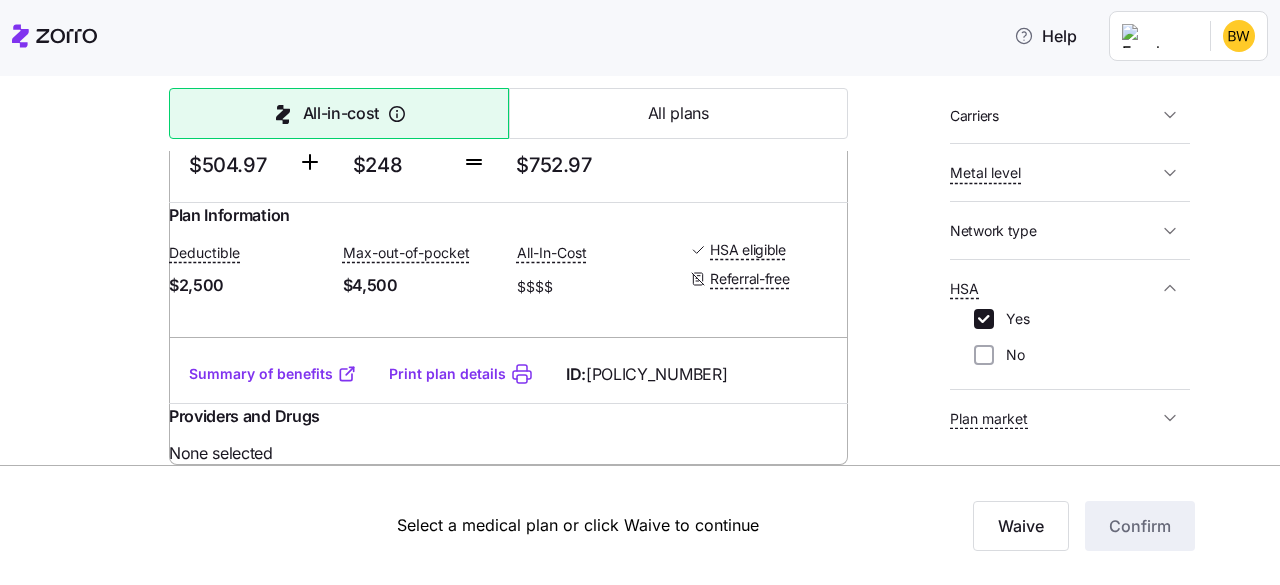 scroll, scrollTop: 4434, scrollLeft: 0, axis: vertical 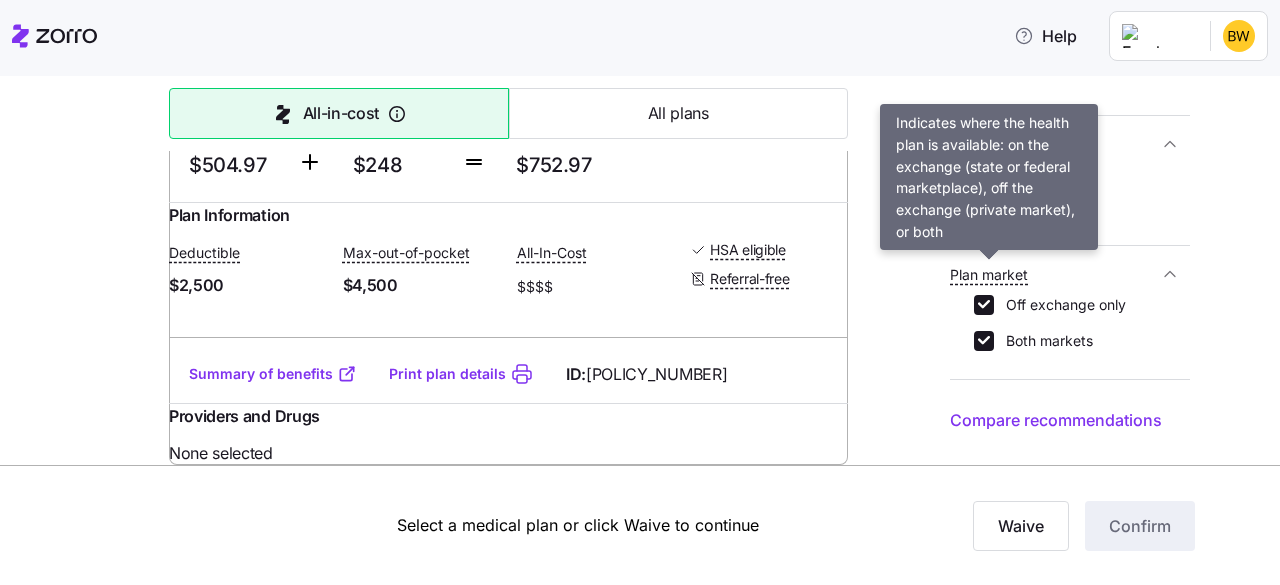 click on "Plan market" at bounding box center (989, 275) 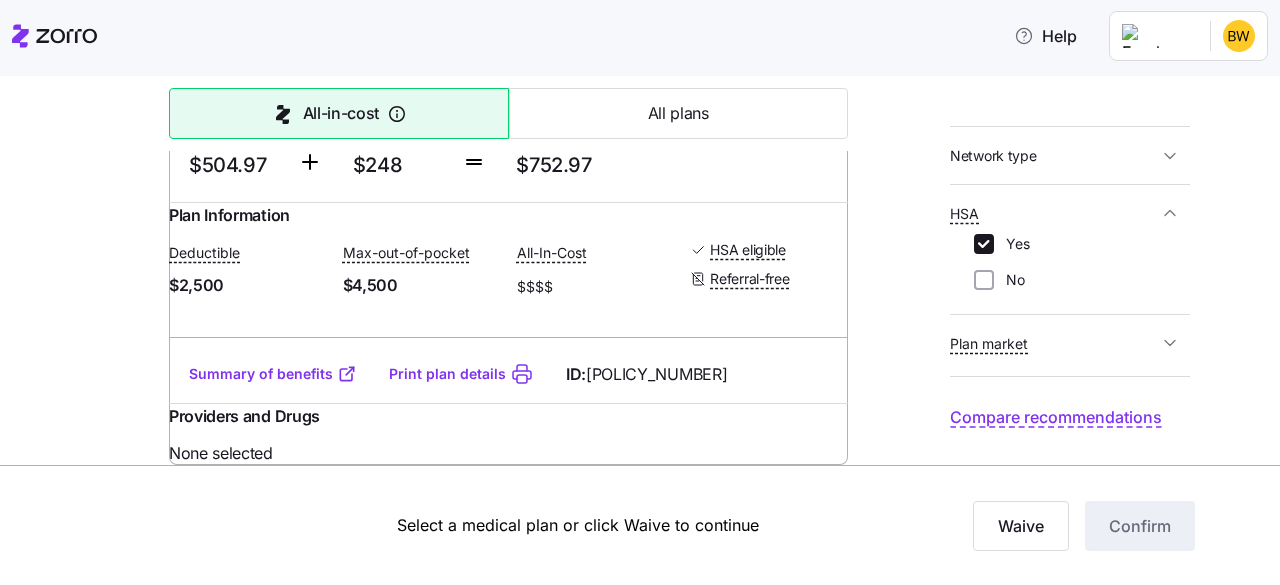 scroll, scrollTop: 306, scrollLeft: 0, axis: vertical 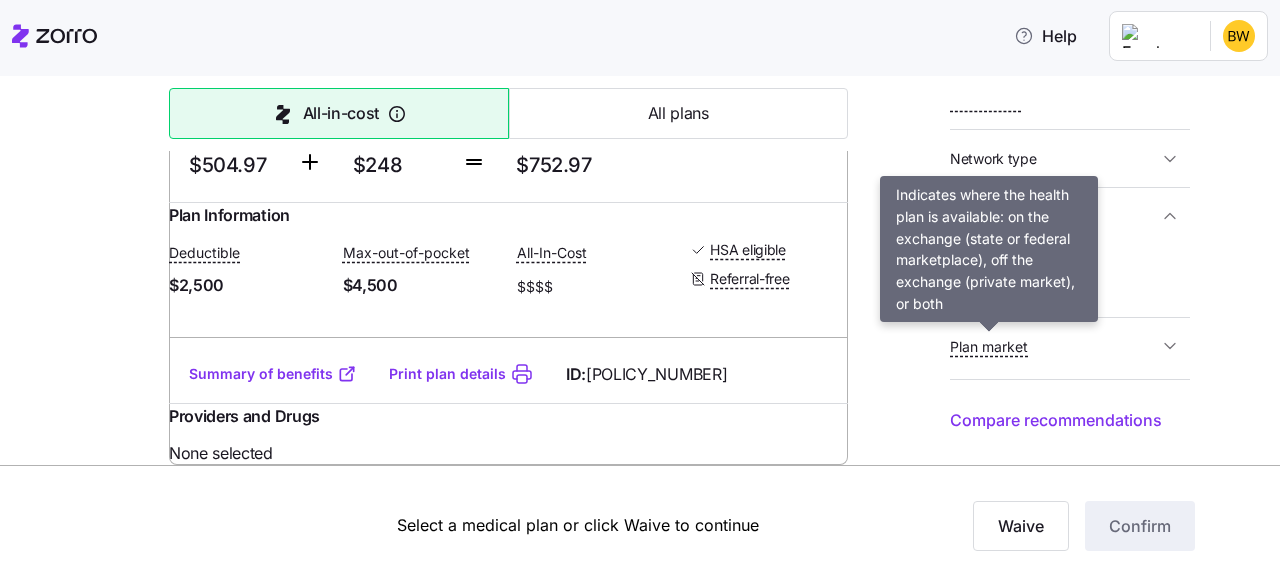 click on "Plan market" at bounding box center [989, 347] 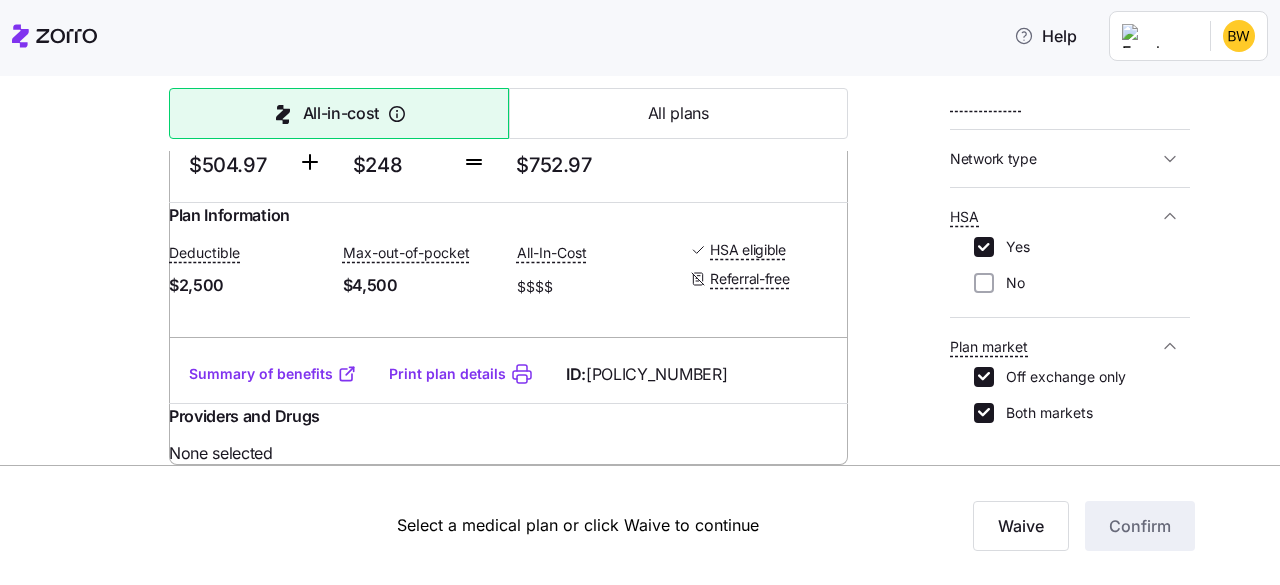 scroll, scrollTop: 378, scrollLeft: 0, axis: vertical 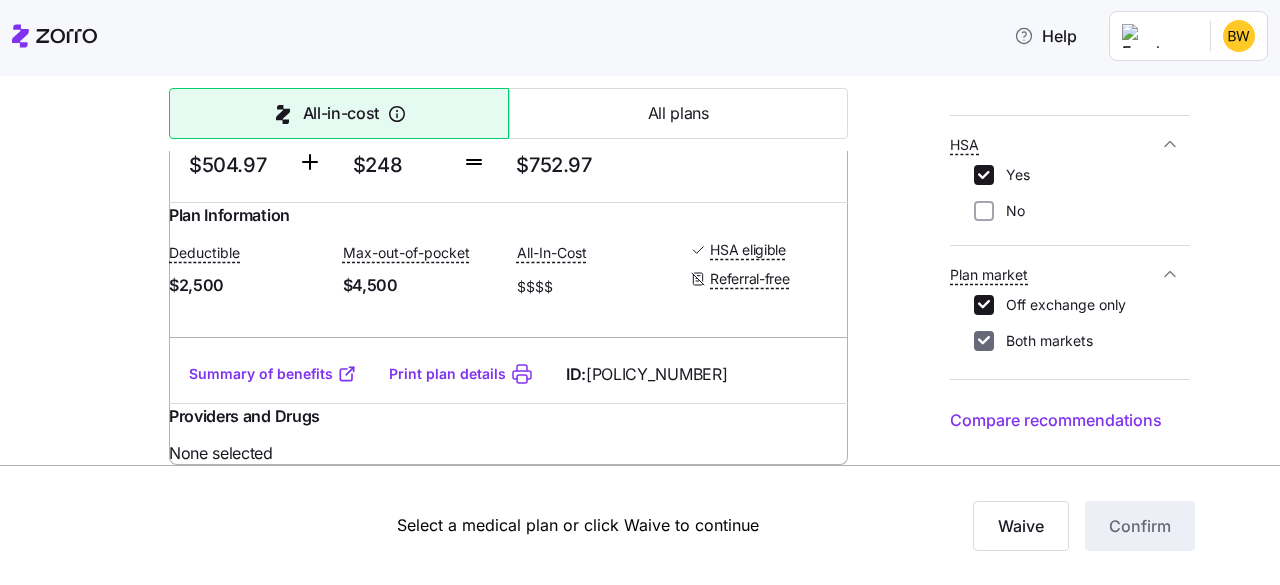 click on "Both markets" at bounding box center [984, 341] 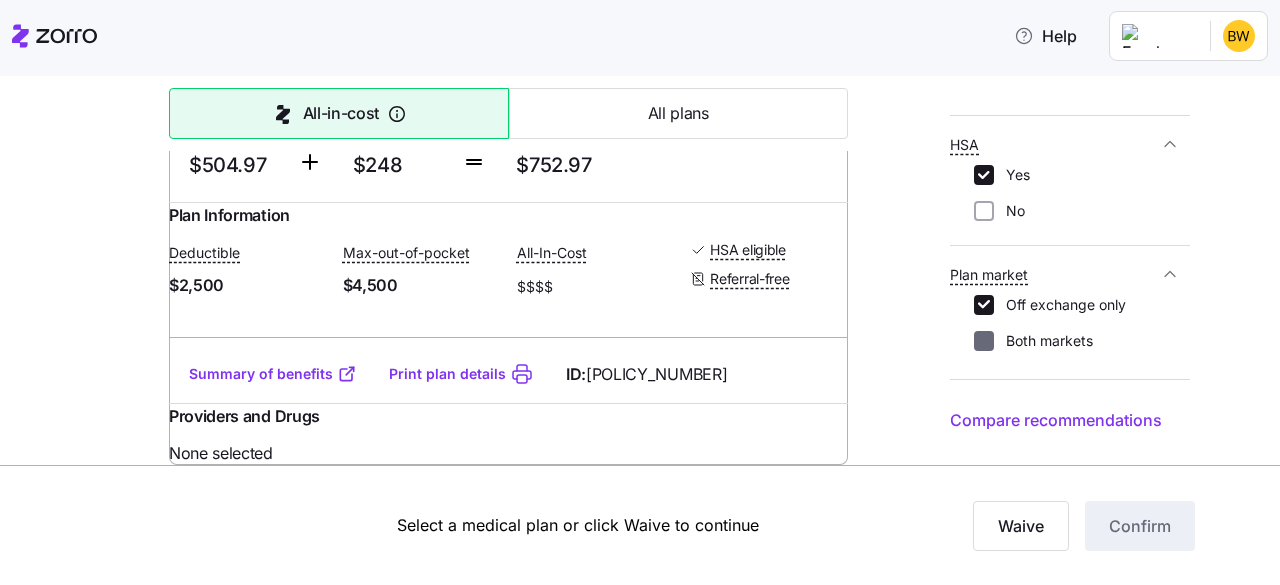 checkbox on "false" 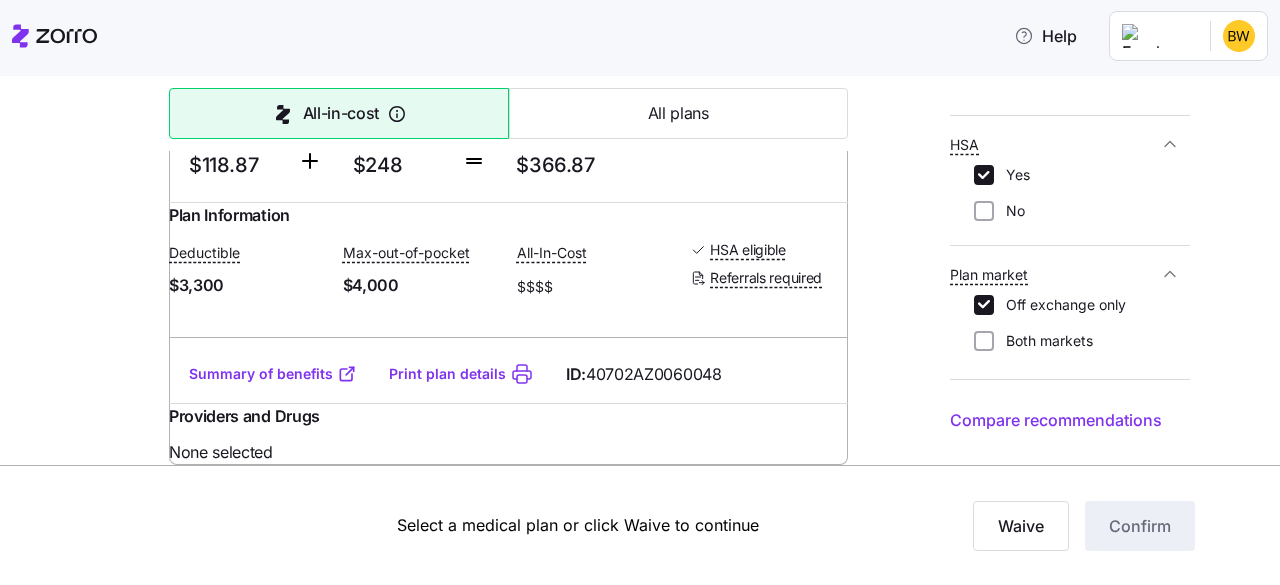 scroll, scrollTop: 2394, scrollLeft: 0, axis: vertical 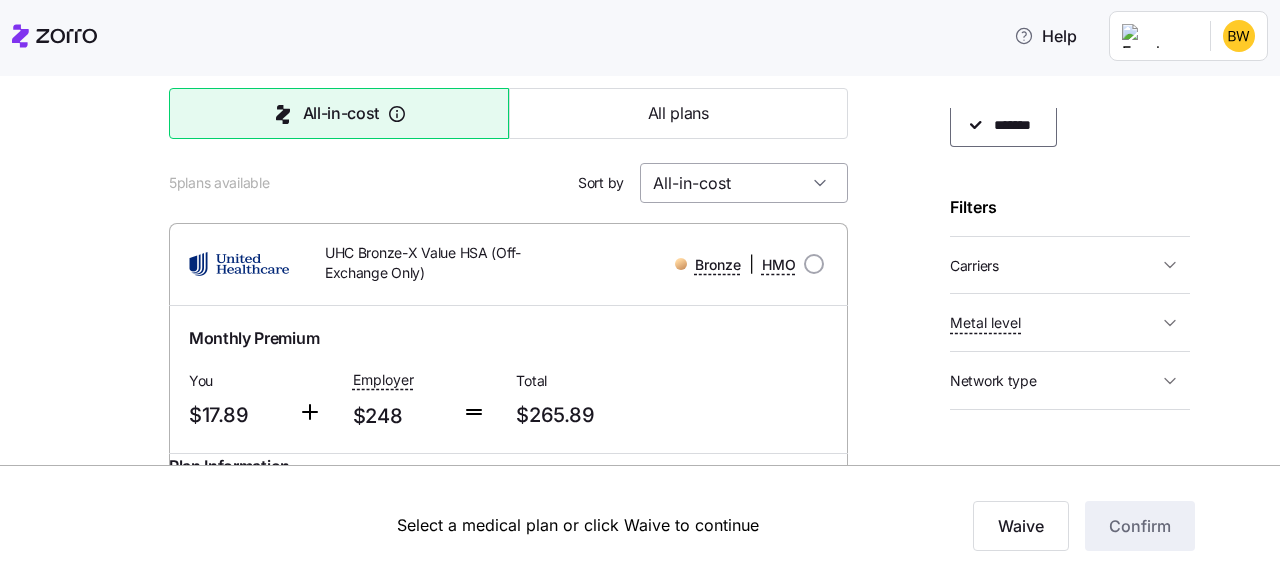 click on "All-in-cost" at bounding box center (744, 183) 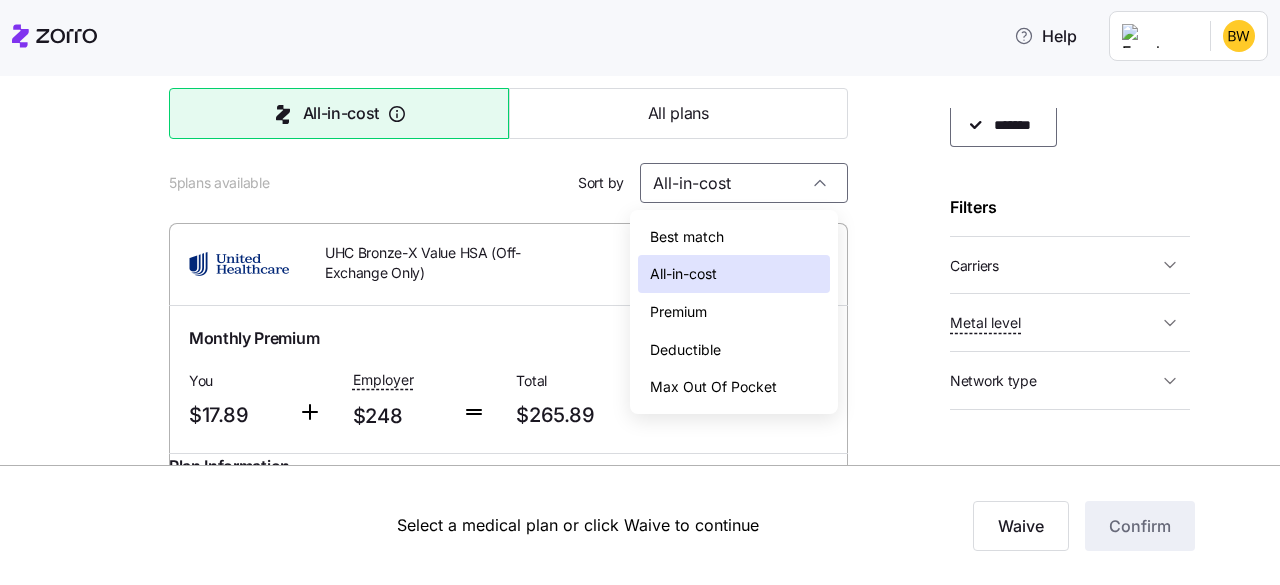 click on "Premium" at bounding box center [678, 312] 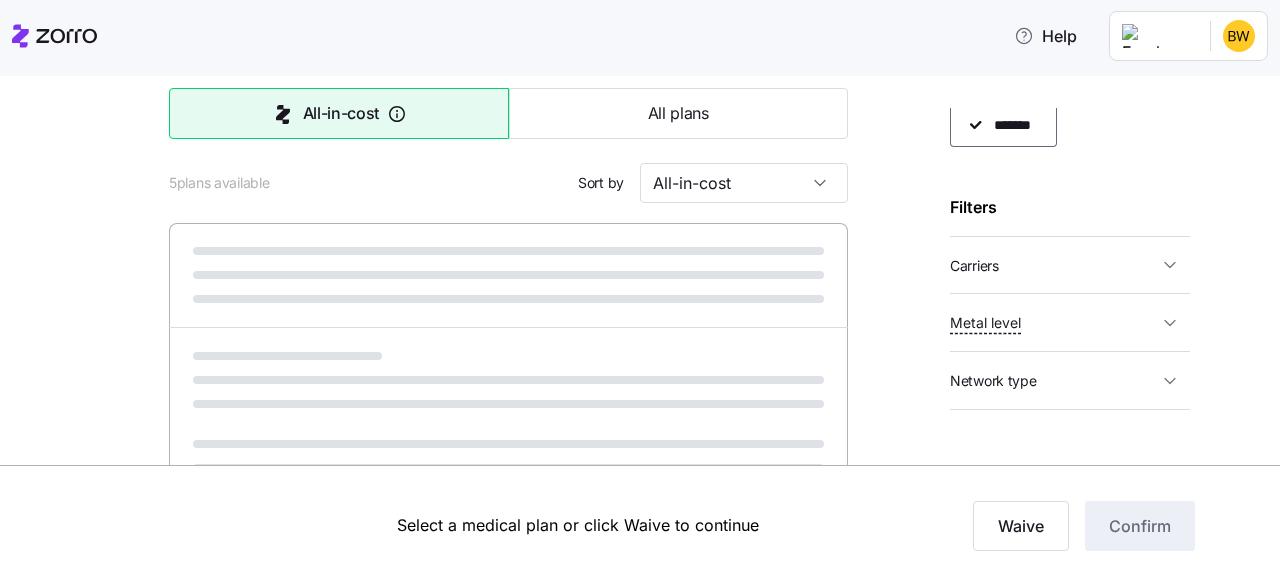 type on "Premium" 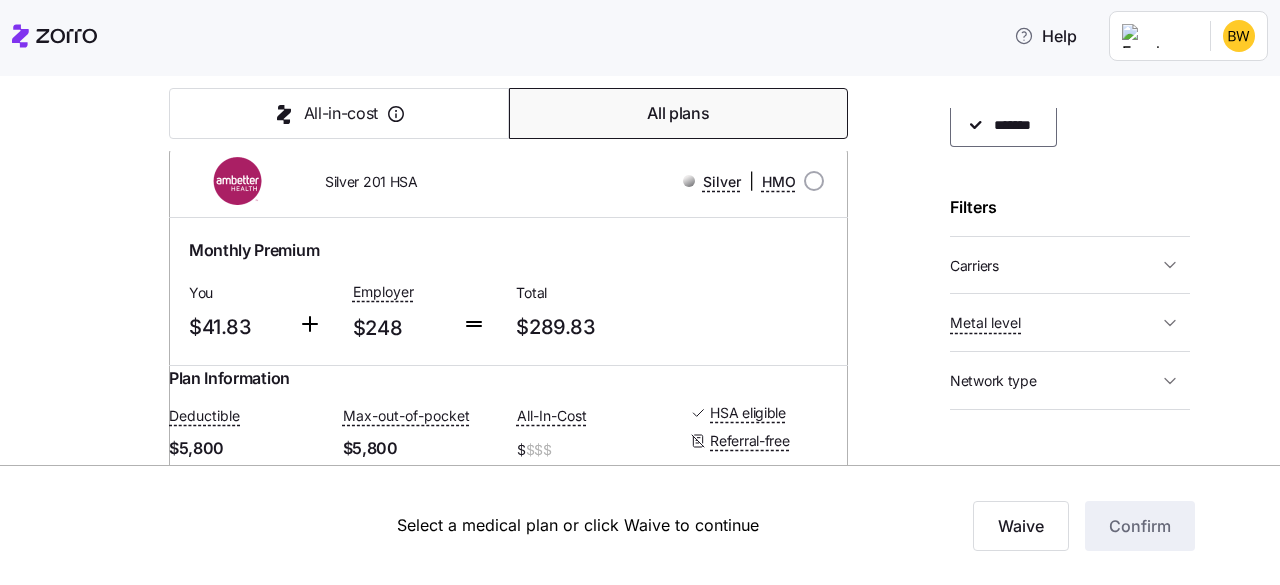 scroll, scrollTop: 1254, scrollLeft: 0, axis: vertical 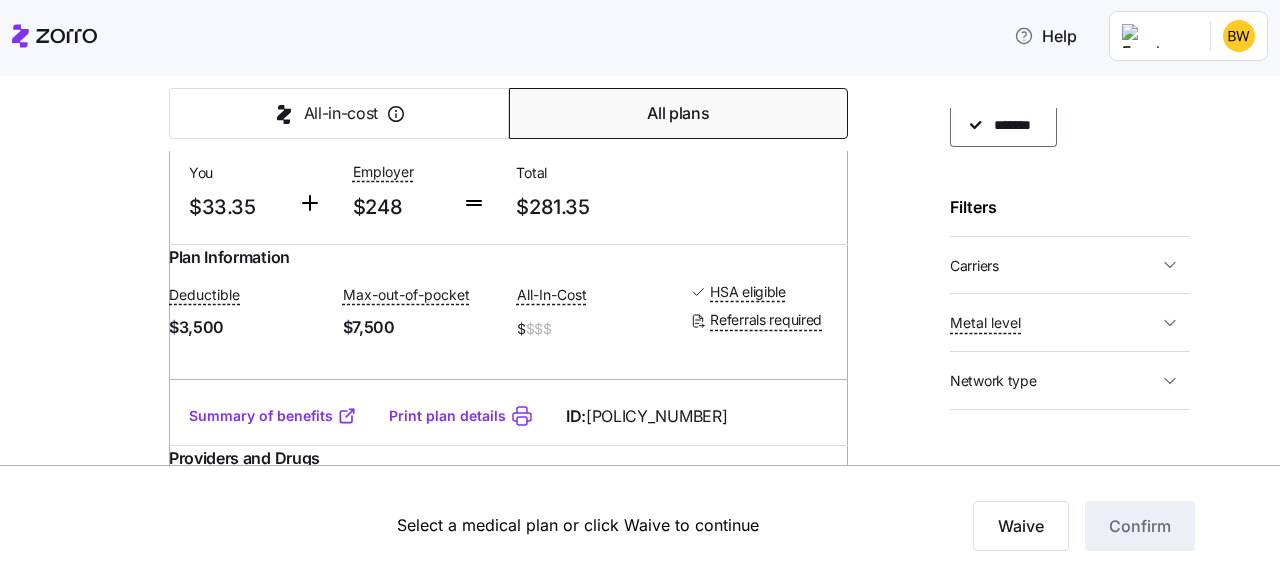click on "Monthly Premium You $33.35 Employer $248 Total $281.35" at bounding box center [508, 171] 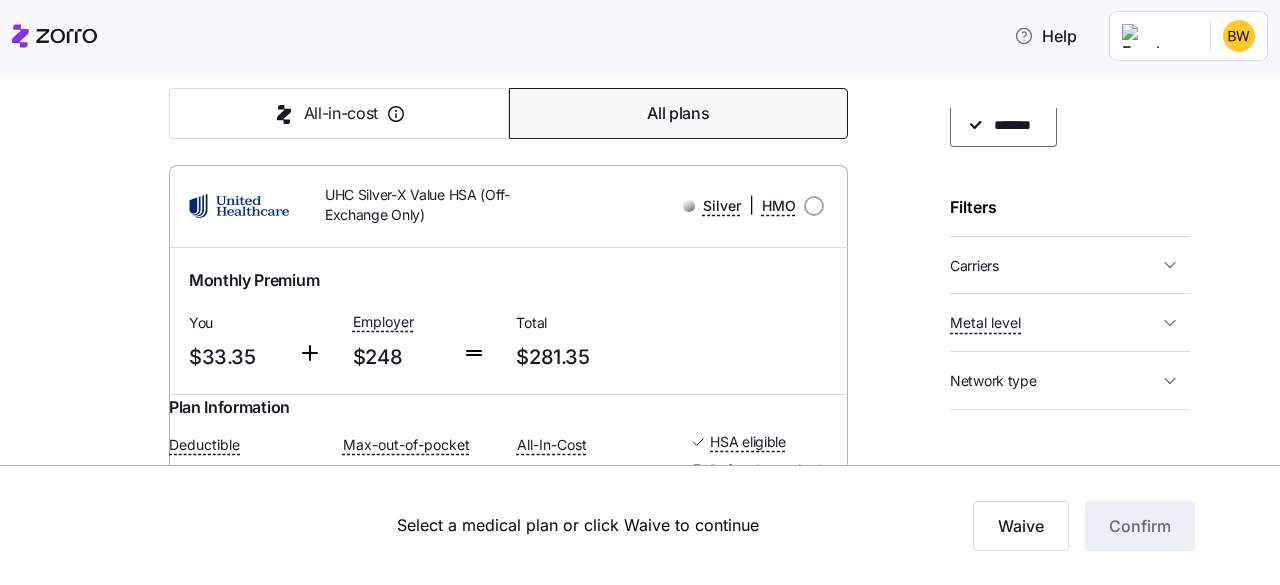 click on "UHC Silver-X Value HSA (Off-Exchange Only)" at bounding box center (440, 205) 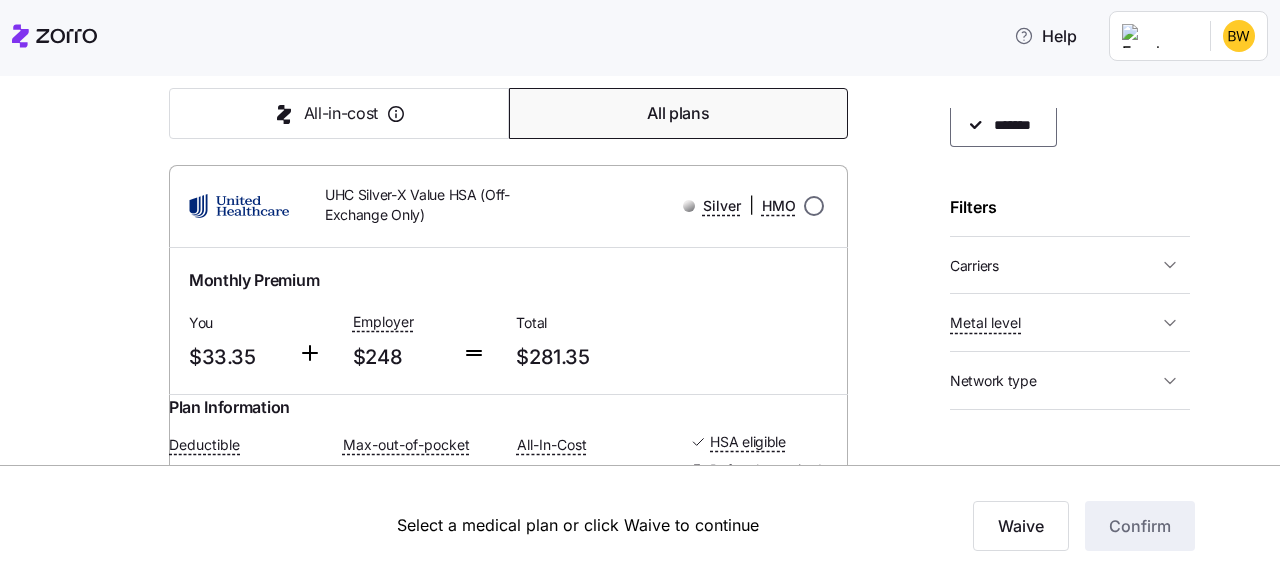 click at bounding box center [814, 206] 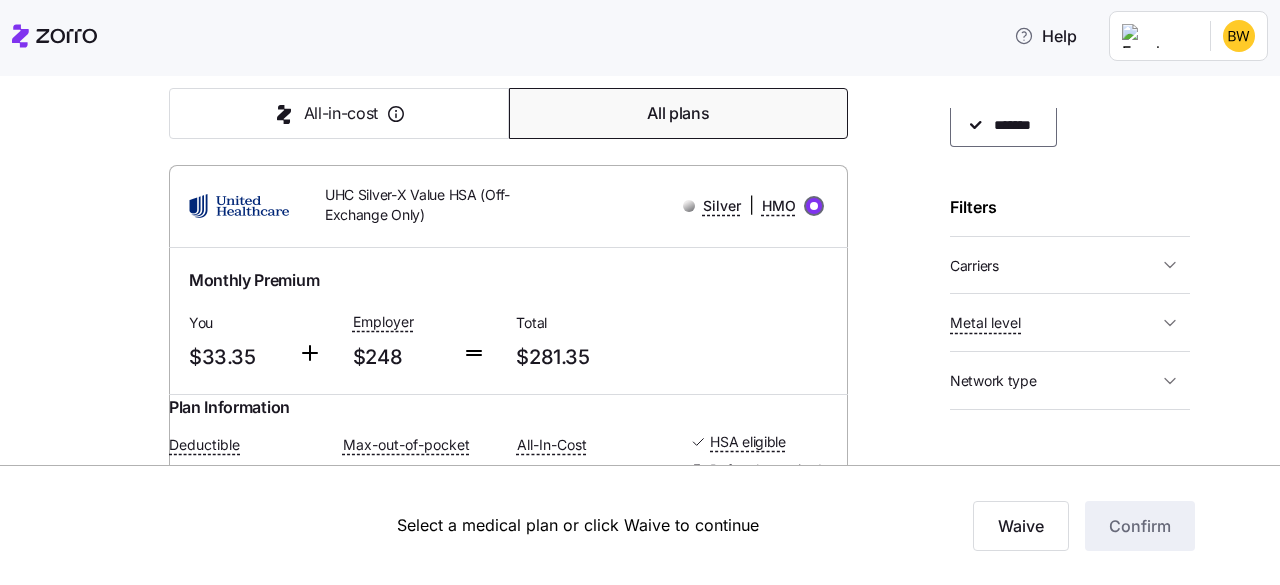 radio on "true" 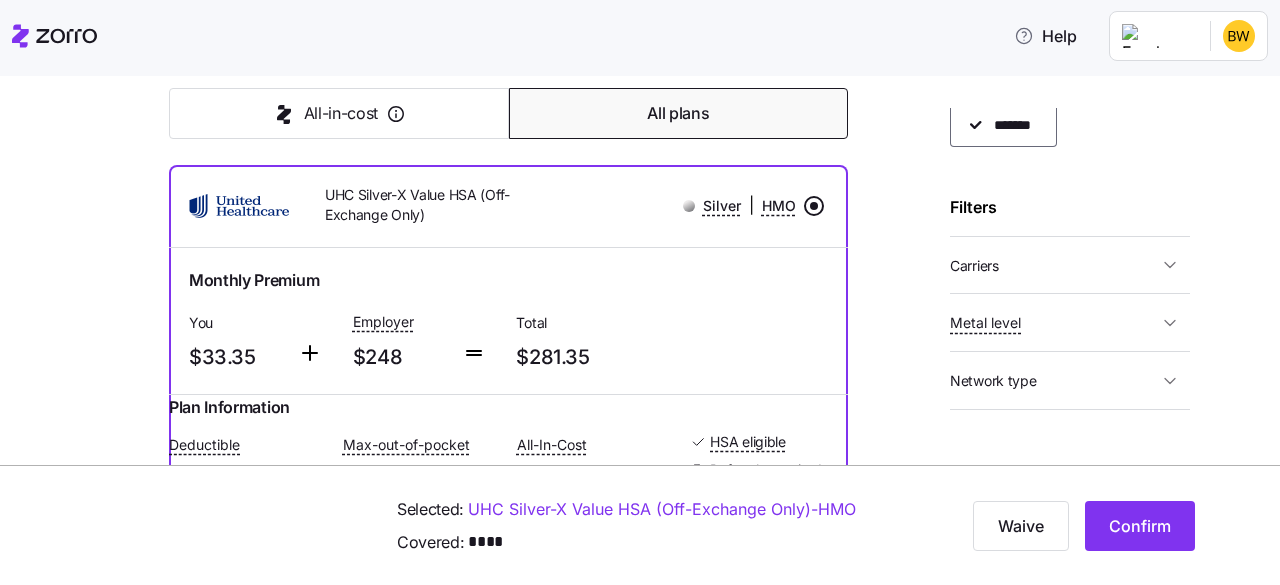 click at bounding box center [689, 206] 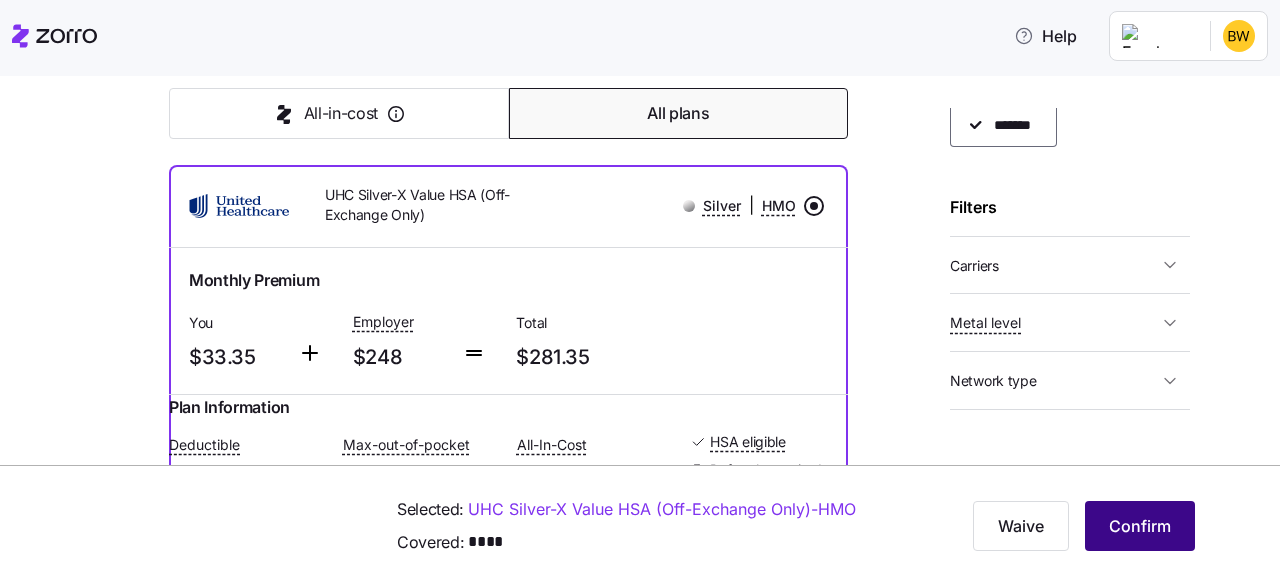 click on "Confirm" at bounding box center (1140, 526) 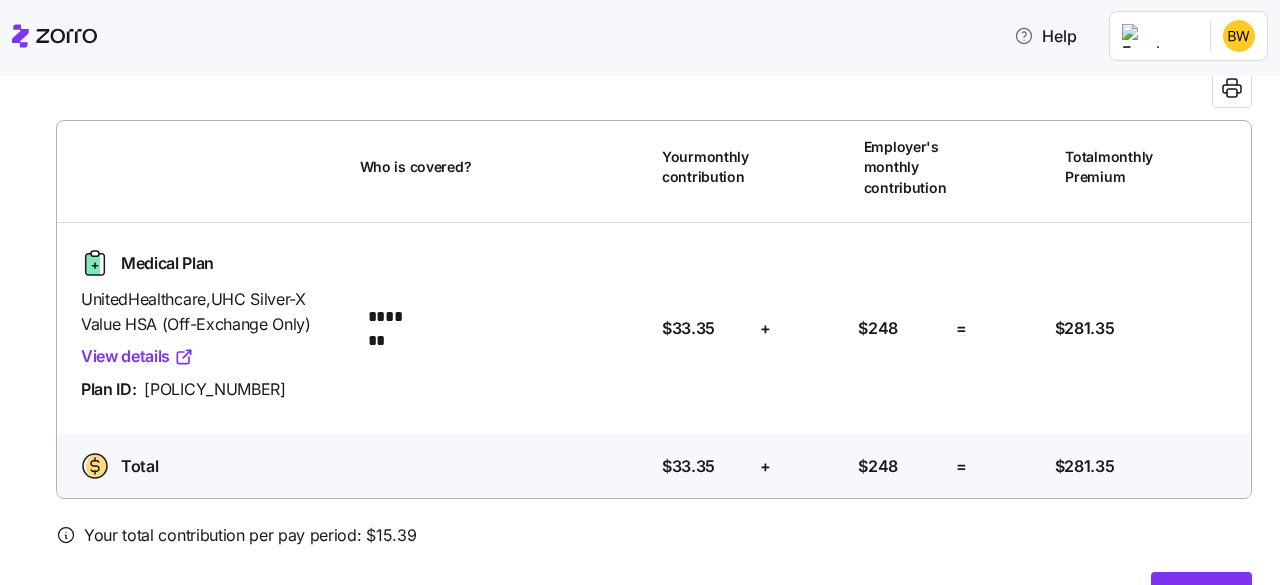 scroll, scrollTop: 163, scrollLeft: 0, axis: vertical 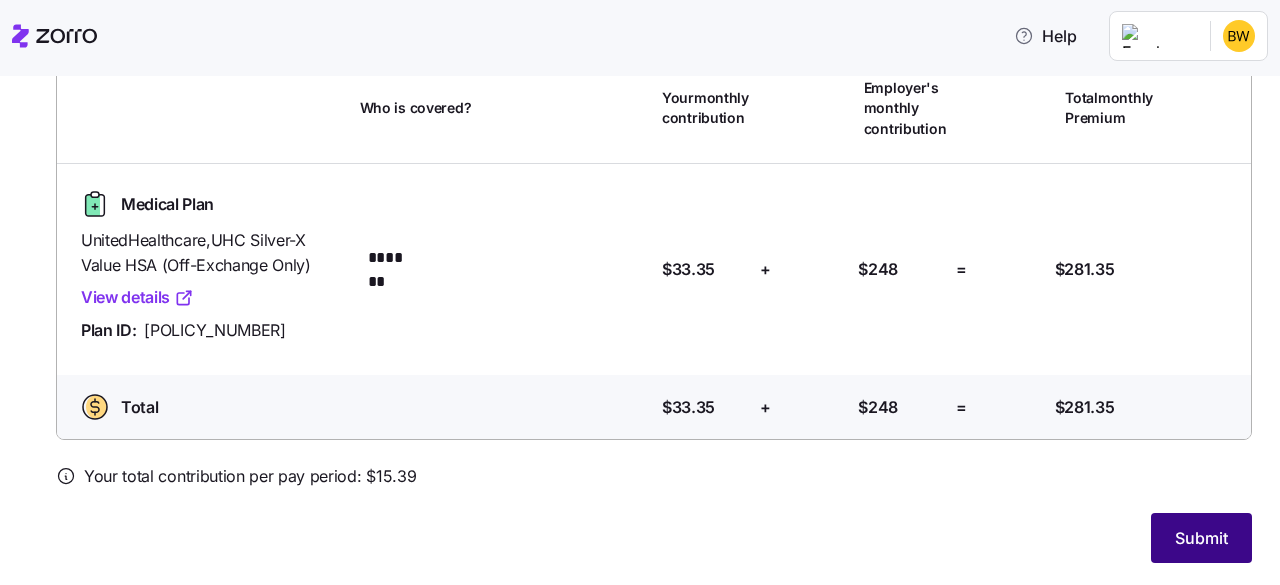click on "Submit" at bounding box center (1201, 538) 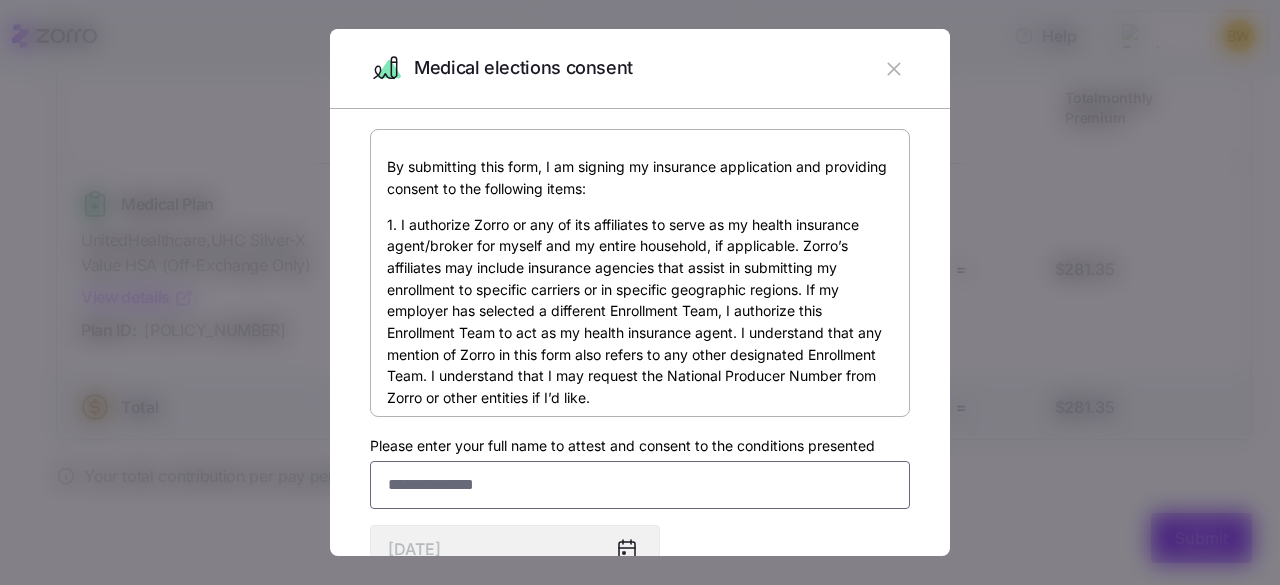 click on "Please enter your full name to attest and consent to the conditions presented" at bounding box center (640, 485) 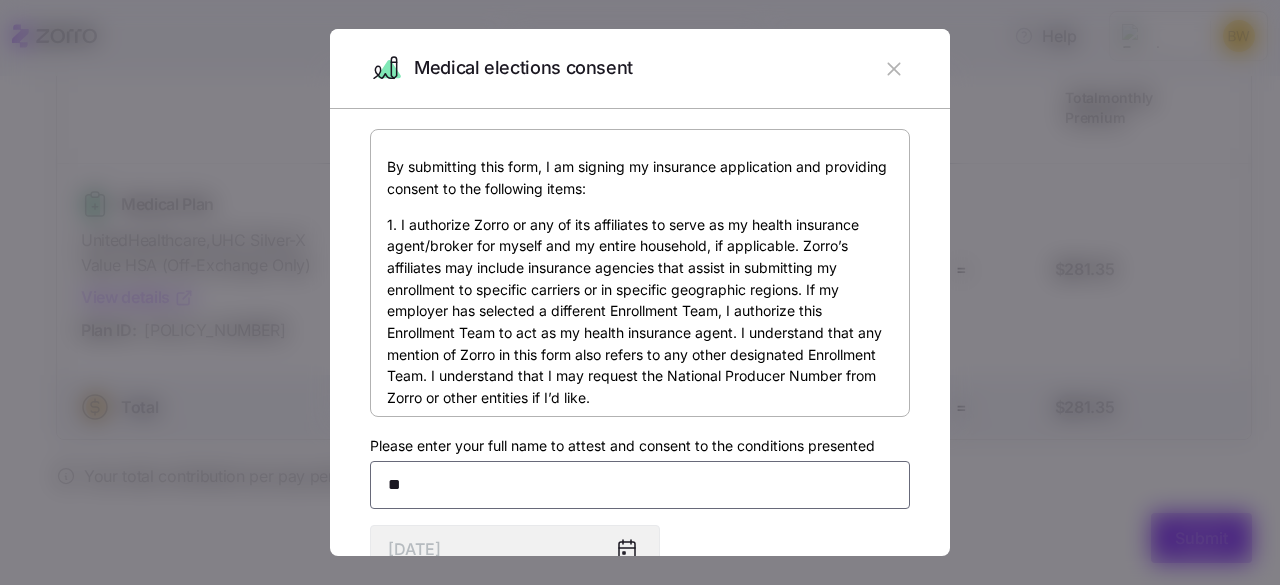 type on "*" 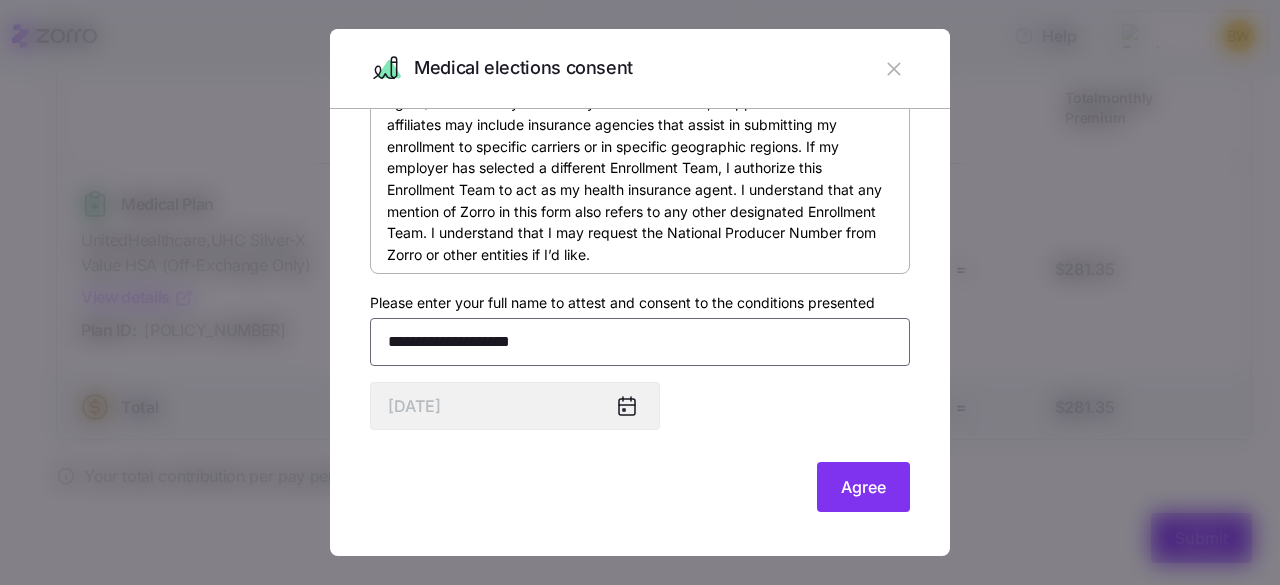 scroll, scrollTop: 143, scrollLeft: 0, axis: vertical 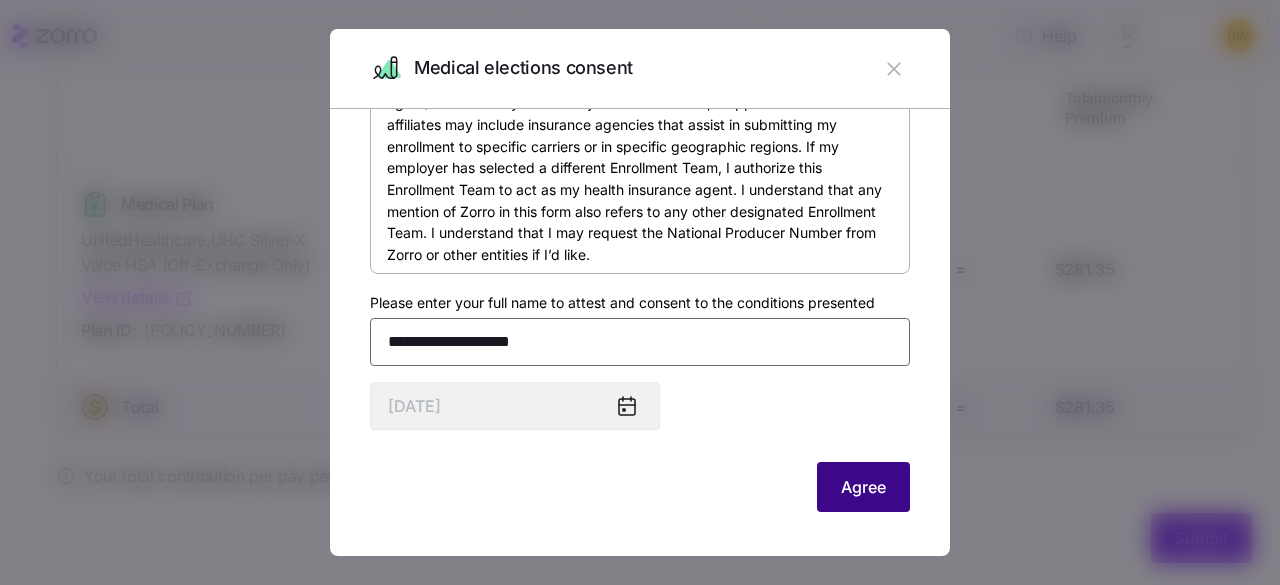 type on "**********" 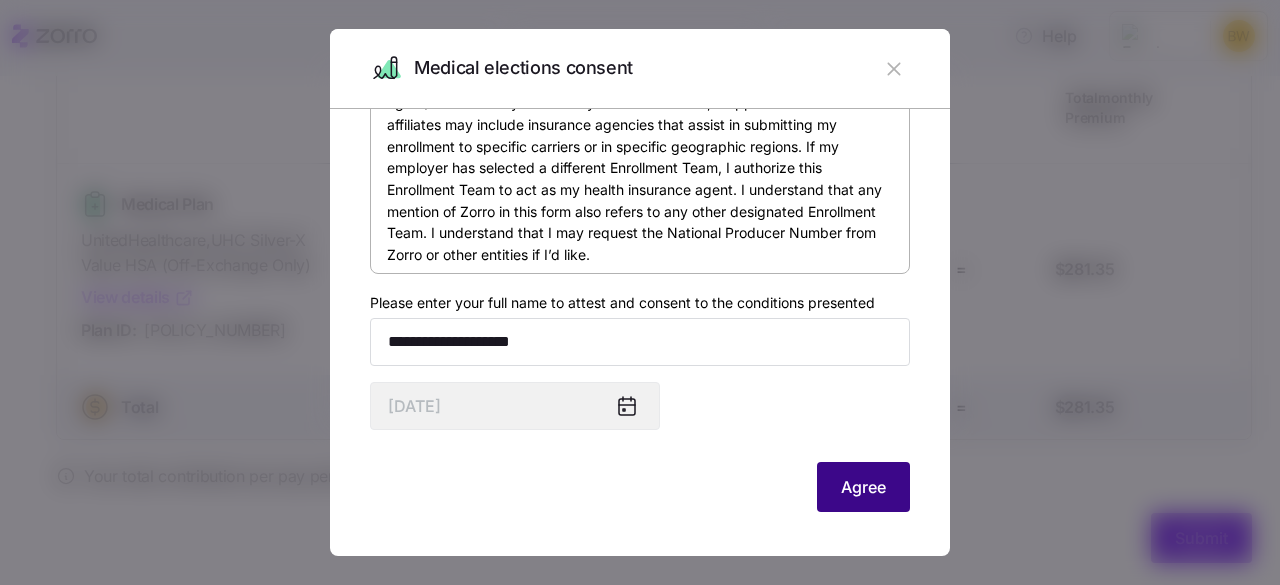click on "Agree" at bounding box center [863, 487] 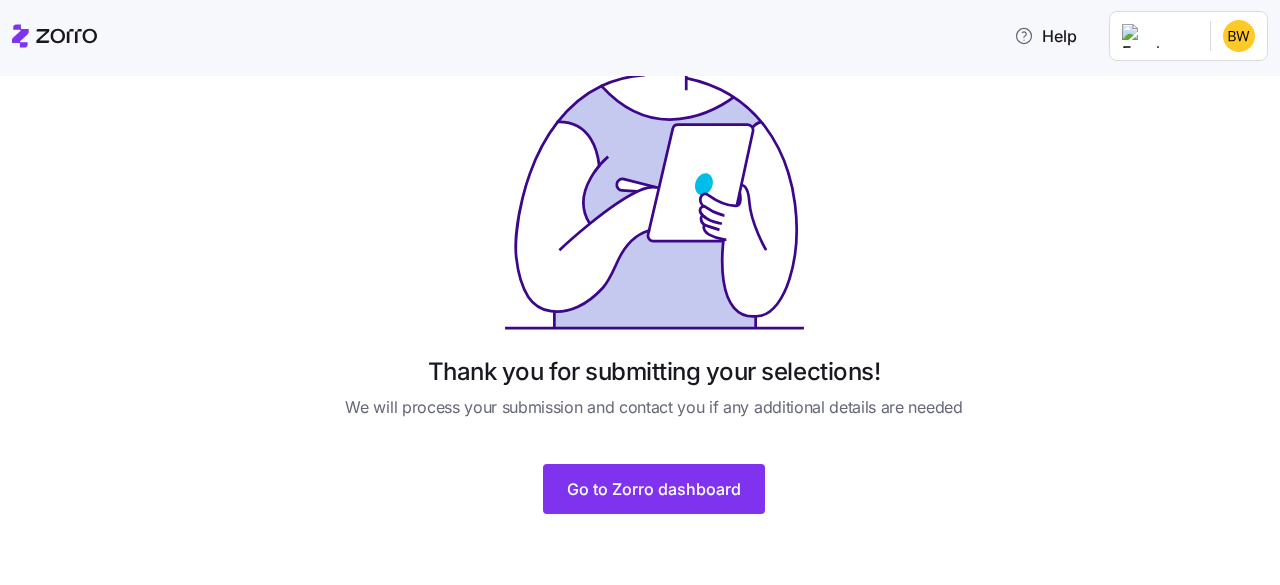 scroll, scrollTop: 0, scrollLeft: 0, axis: both 